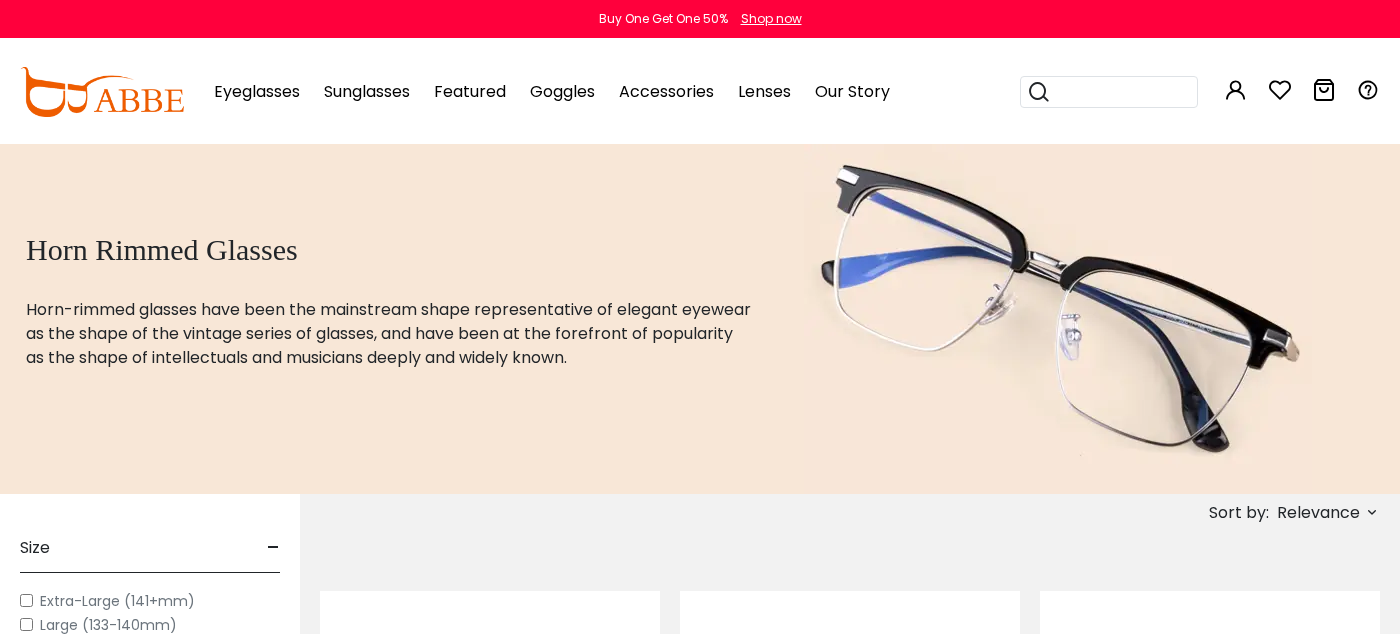scroll, scrollTop: 0, scrollLeft: 0, axis: both 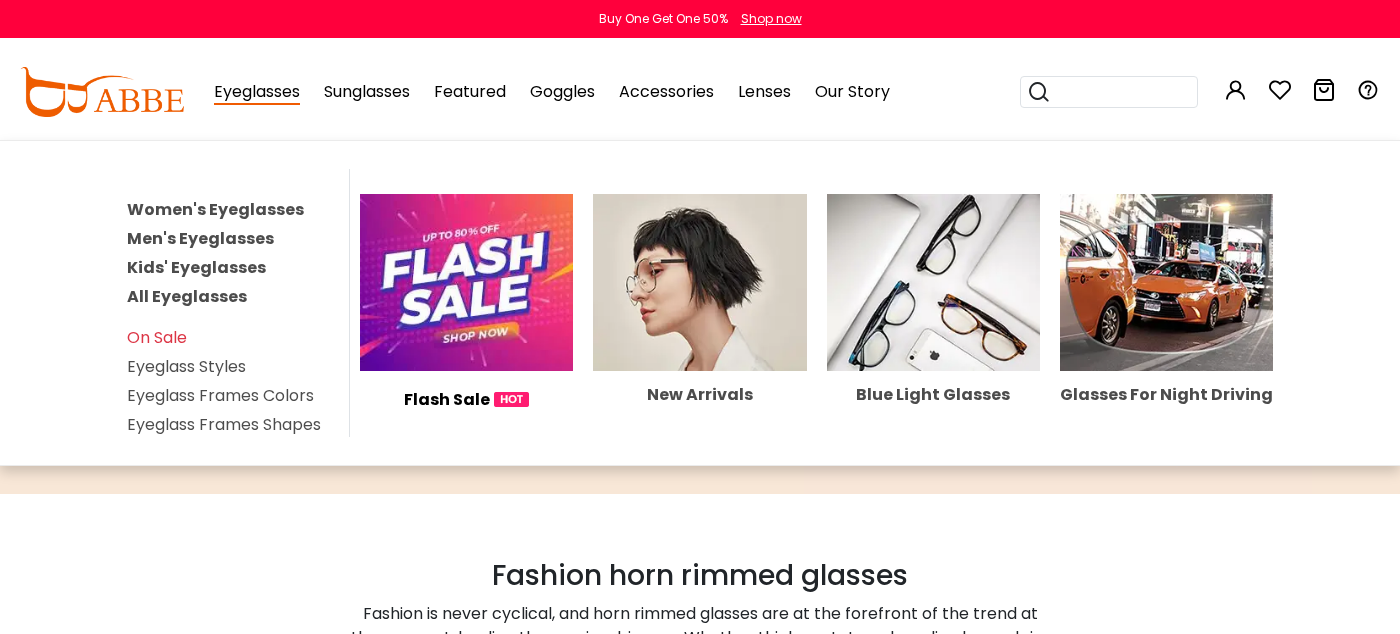 click on "Eyeglasses" at bounding box center [257, 92] 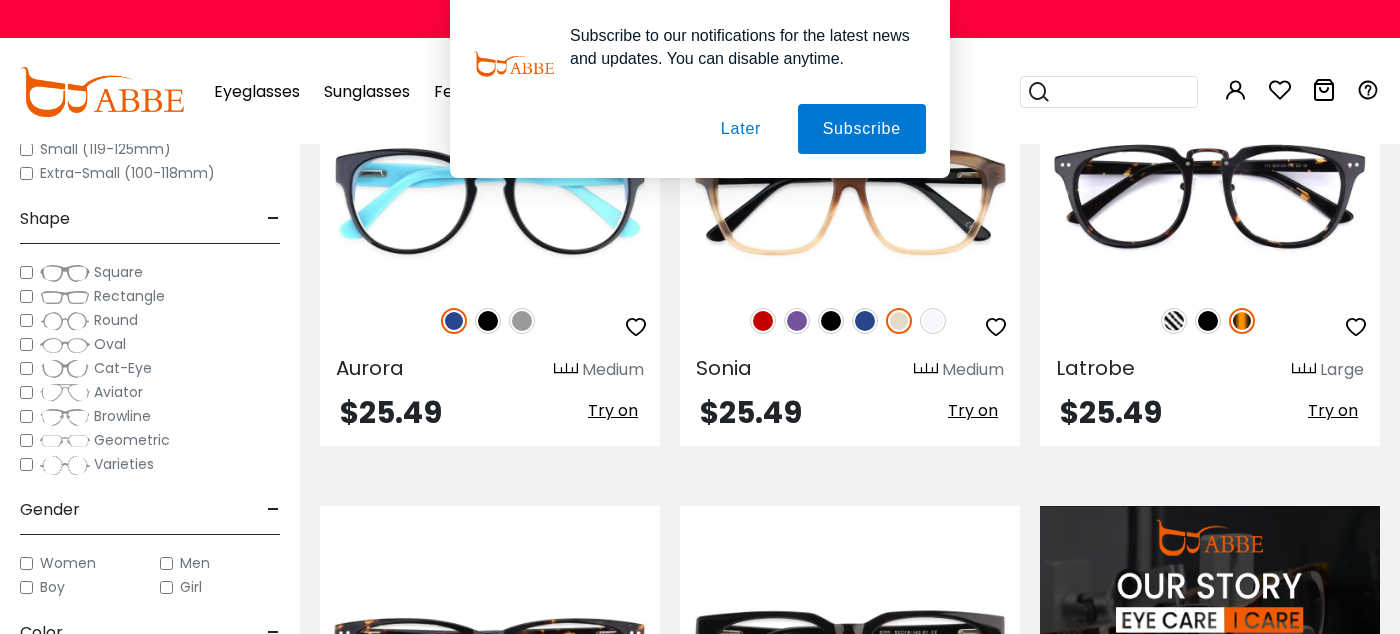 scroll, scrollTop: 1673, scrollLeft: 0, axis: vertical 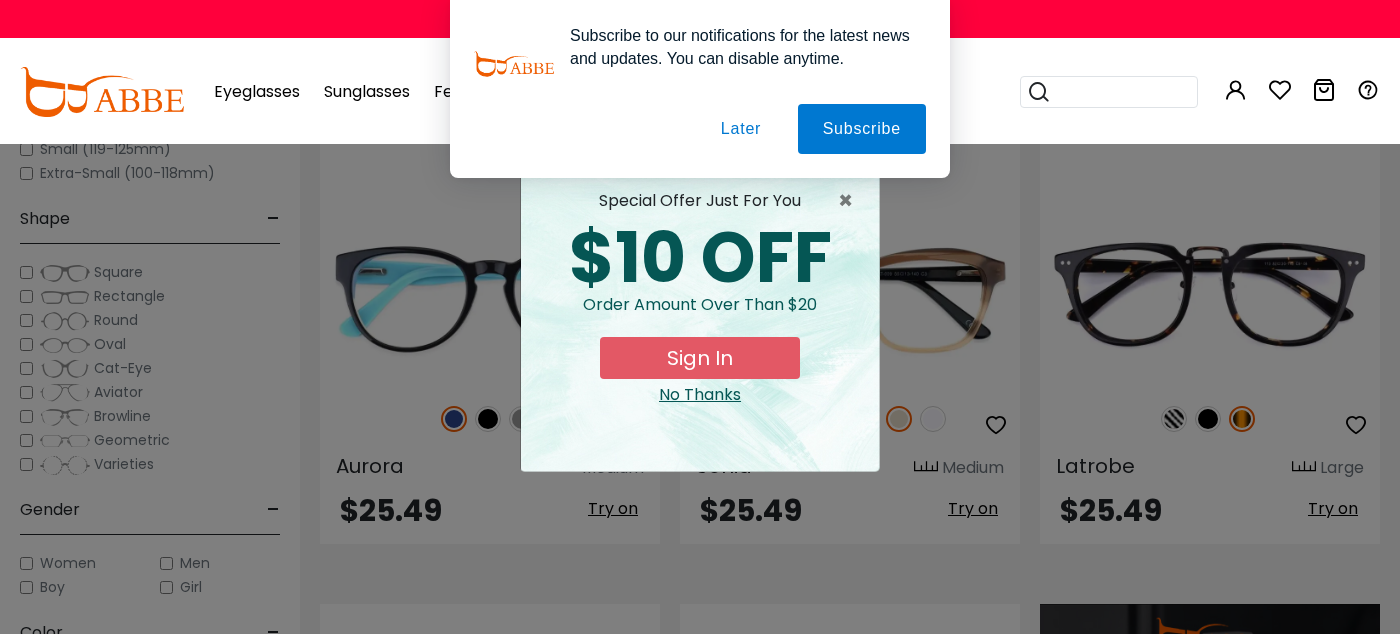 click on "Later" at bounding box center [0, 0] 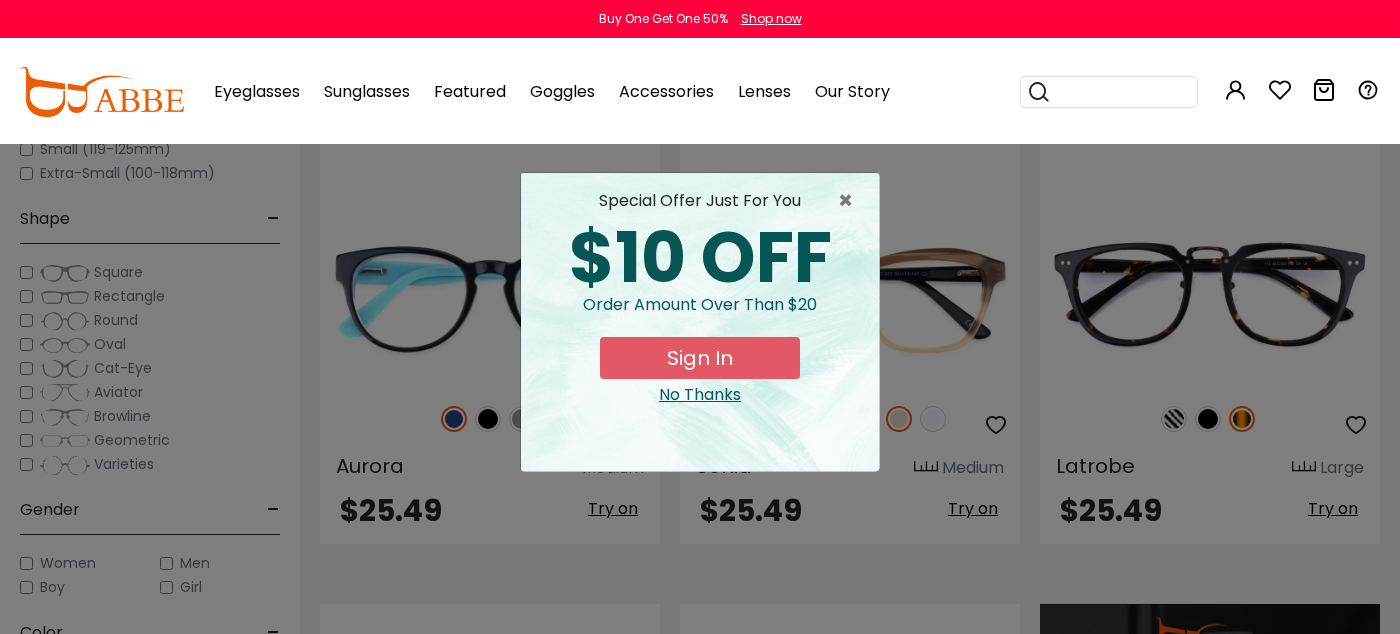 click on "Sign In" at bounding box center (700, 358) 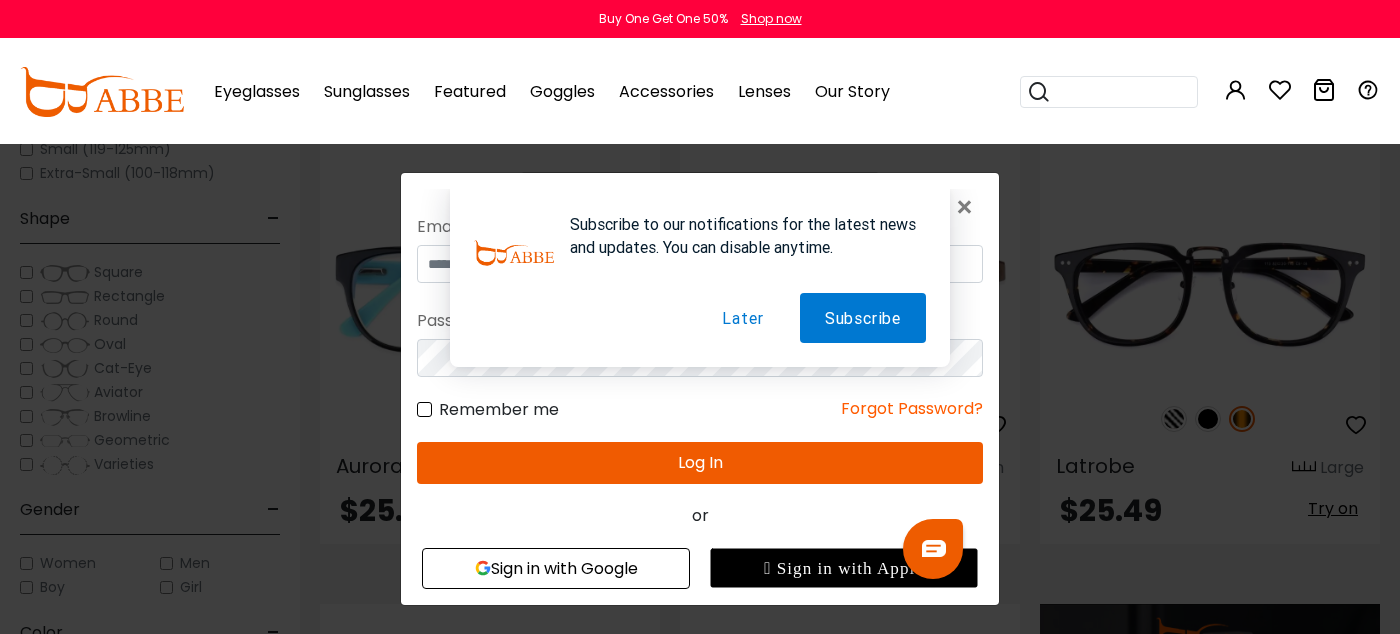 click on "Later" at bounding box center [742, 317] 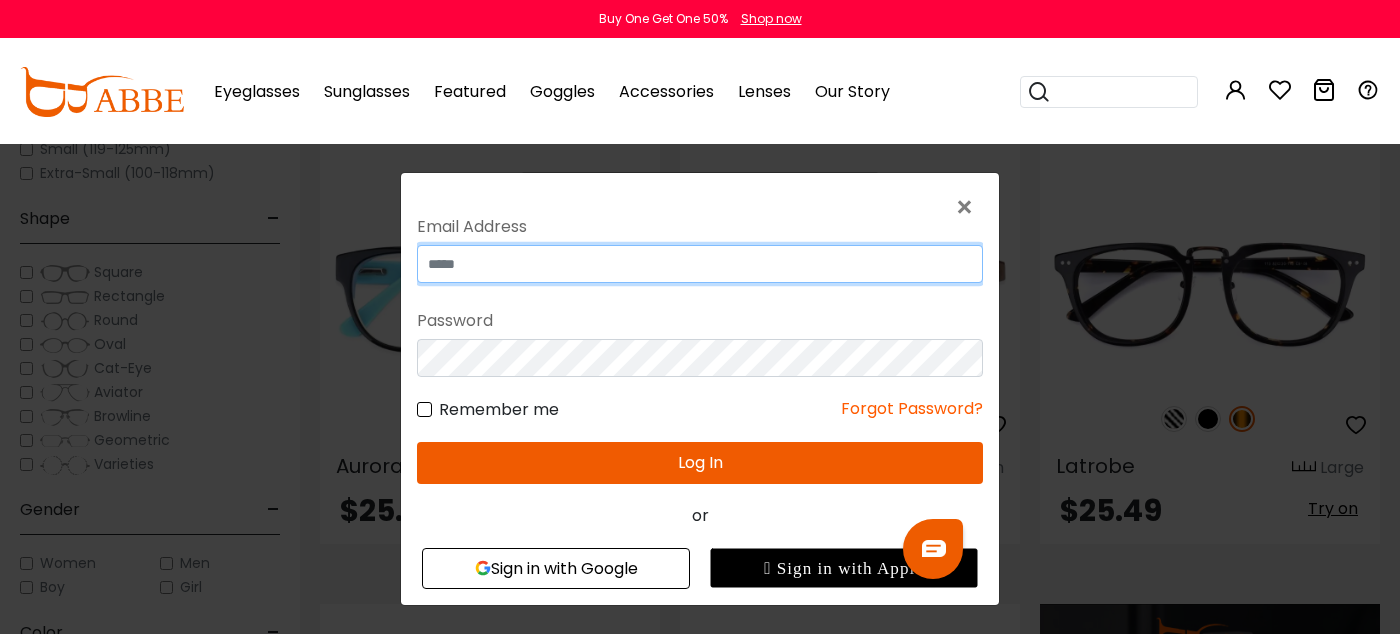 click at bounding box center (700, 263) 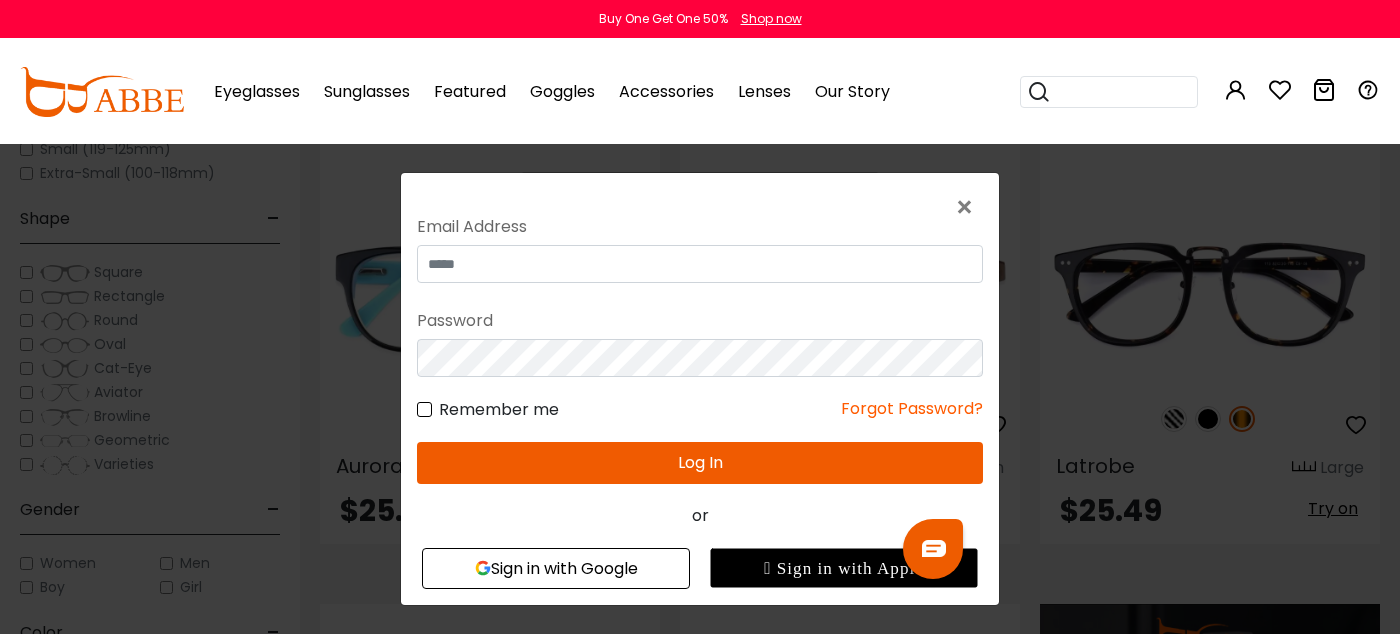click on "Sign in with Google" at bounding box center [556, 567] 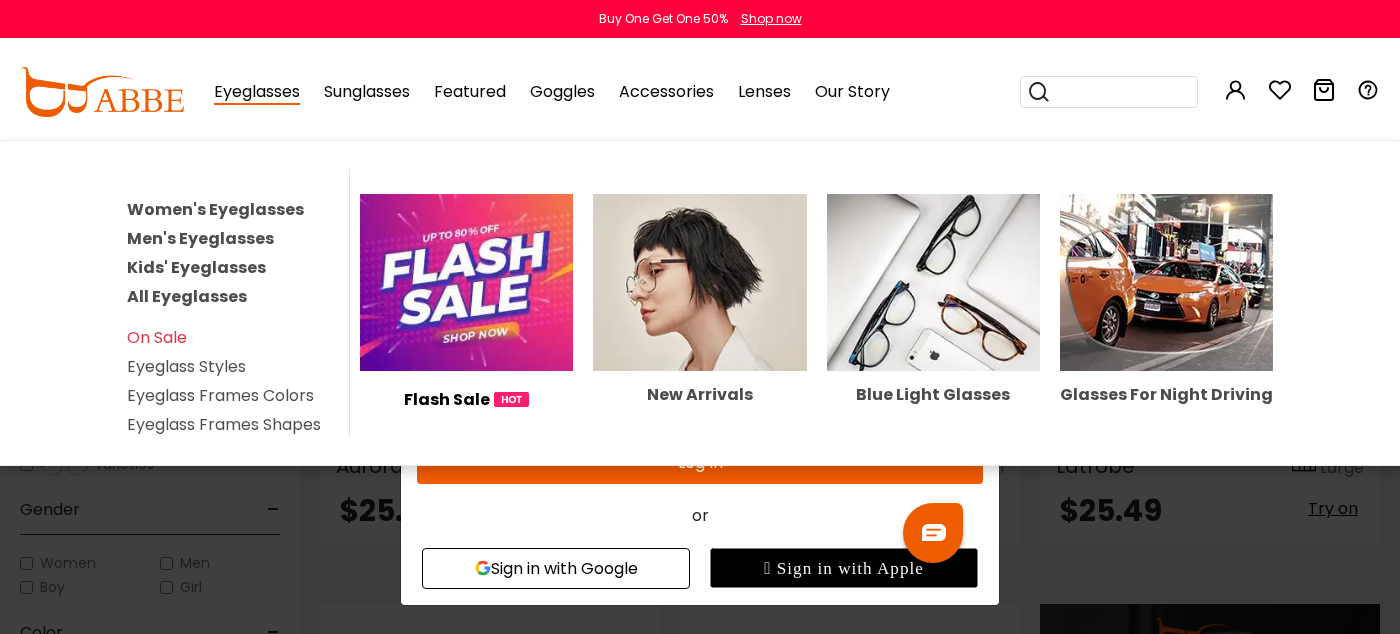 click on "Eyeglasses" at bounding box center (257, 92) 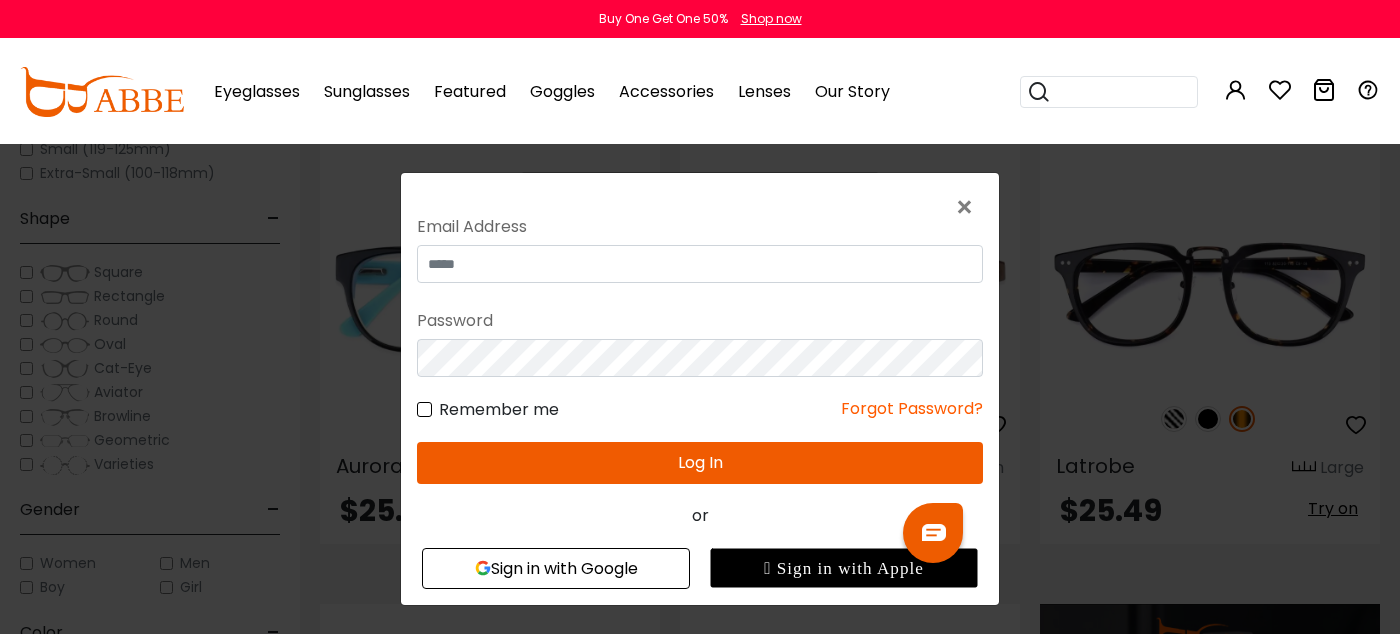 click on "×" at bounding box center (700, 317) 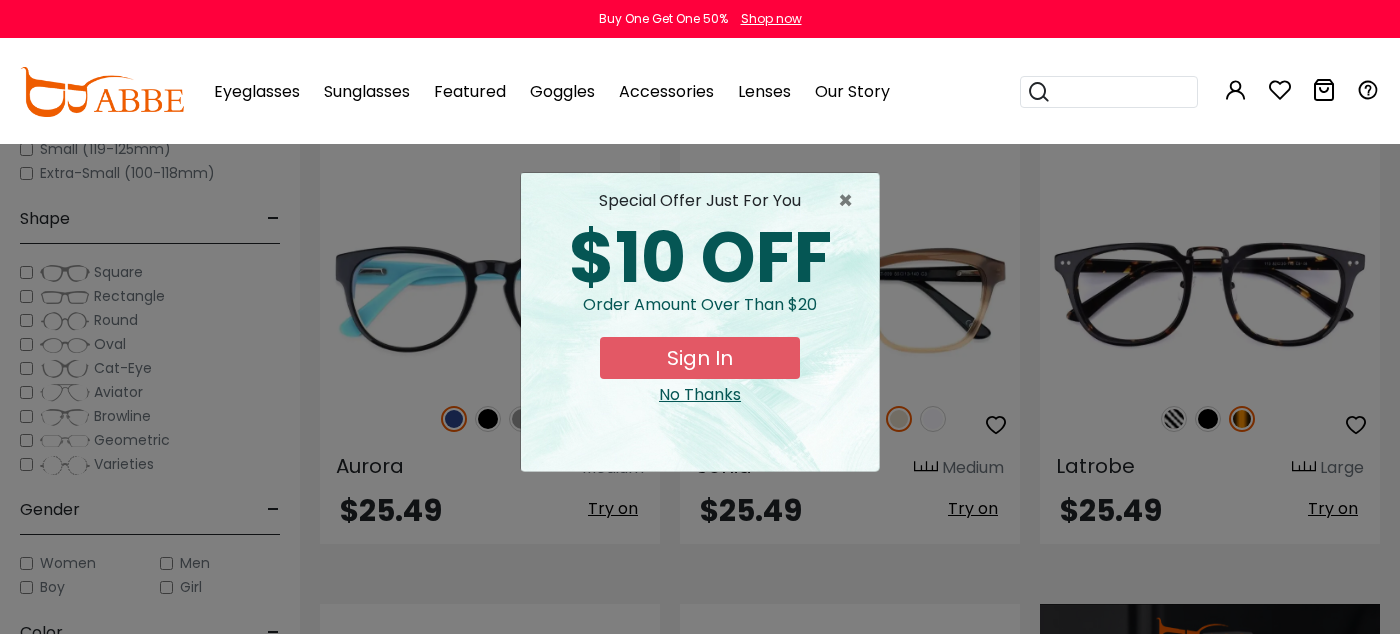 click on "×
special offer just for you
$10 OFF
Order amount over than $20
Sign In
No Thanks" at bounding box center (700, 317) 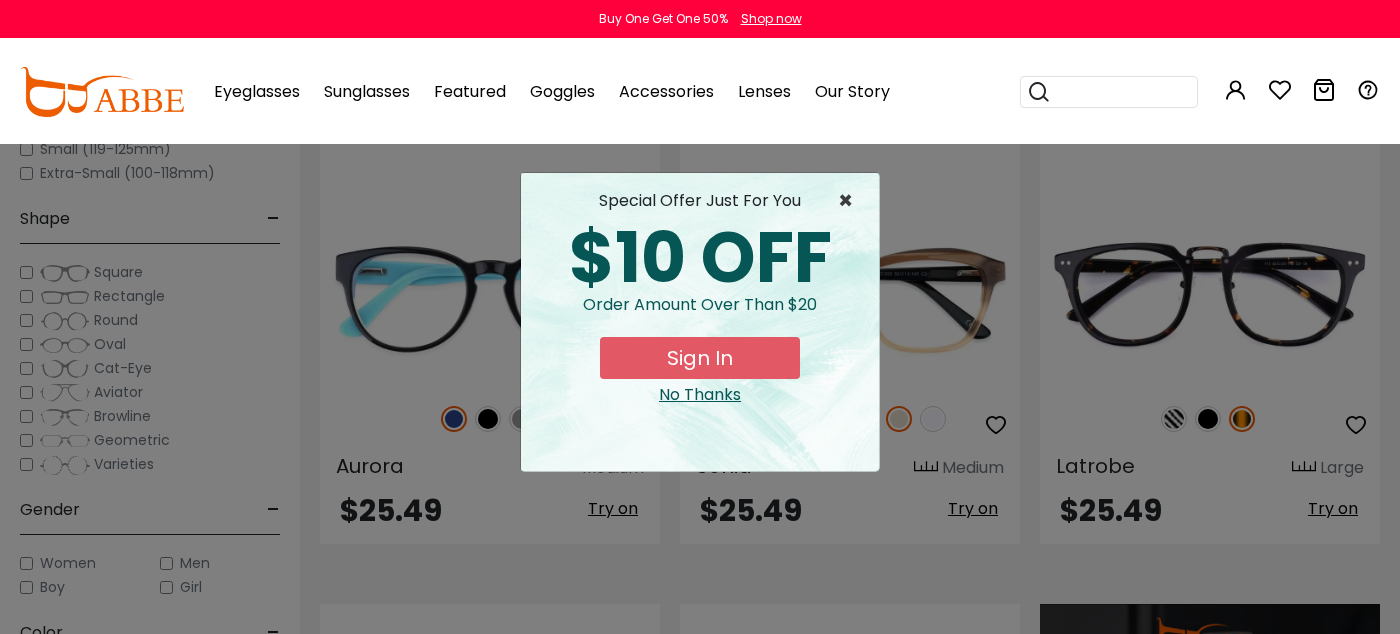 click on "×" at bounding box center (850, 201) 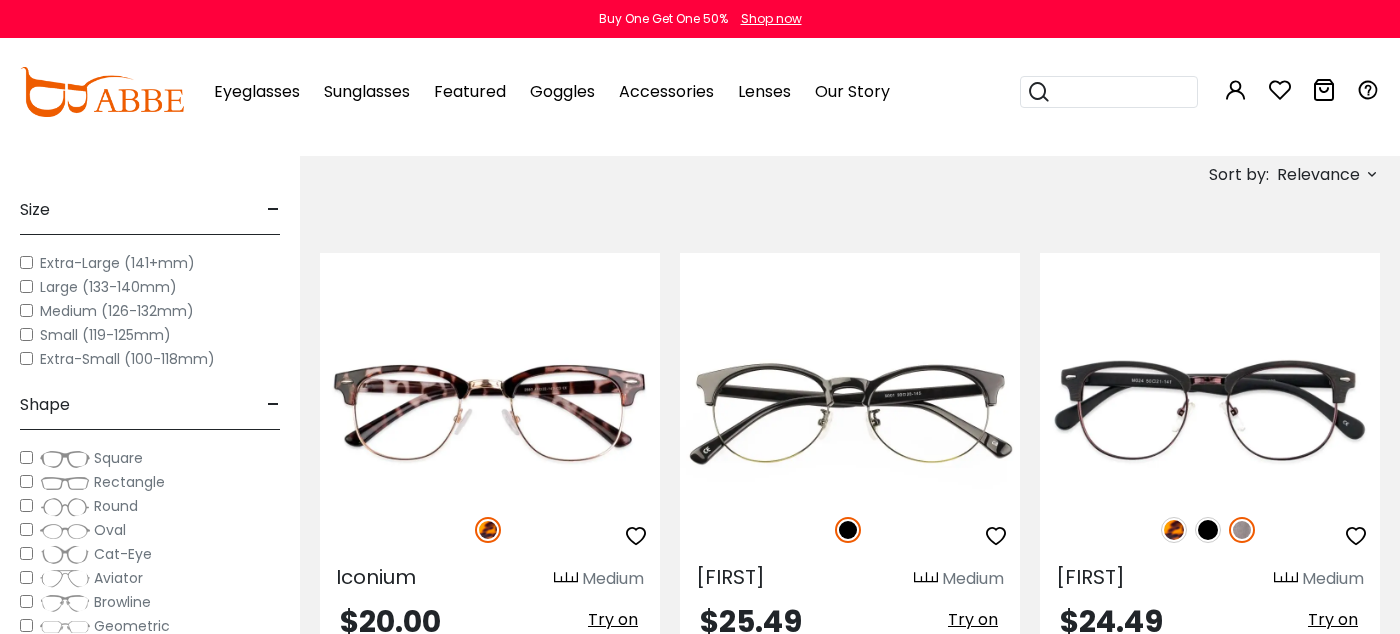 scroll, scrollTop: 639, scrollLeft: 0, axis: vertical 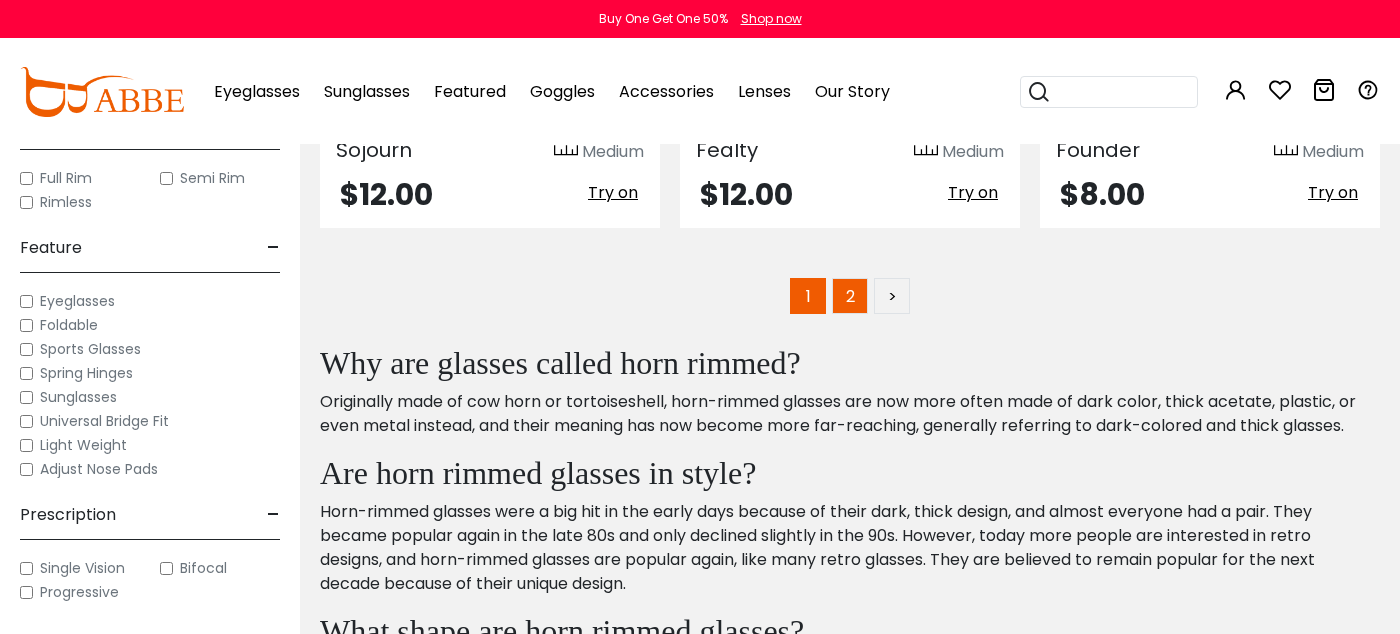 click on "2" at bounding box center [850, 296] 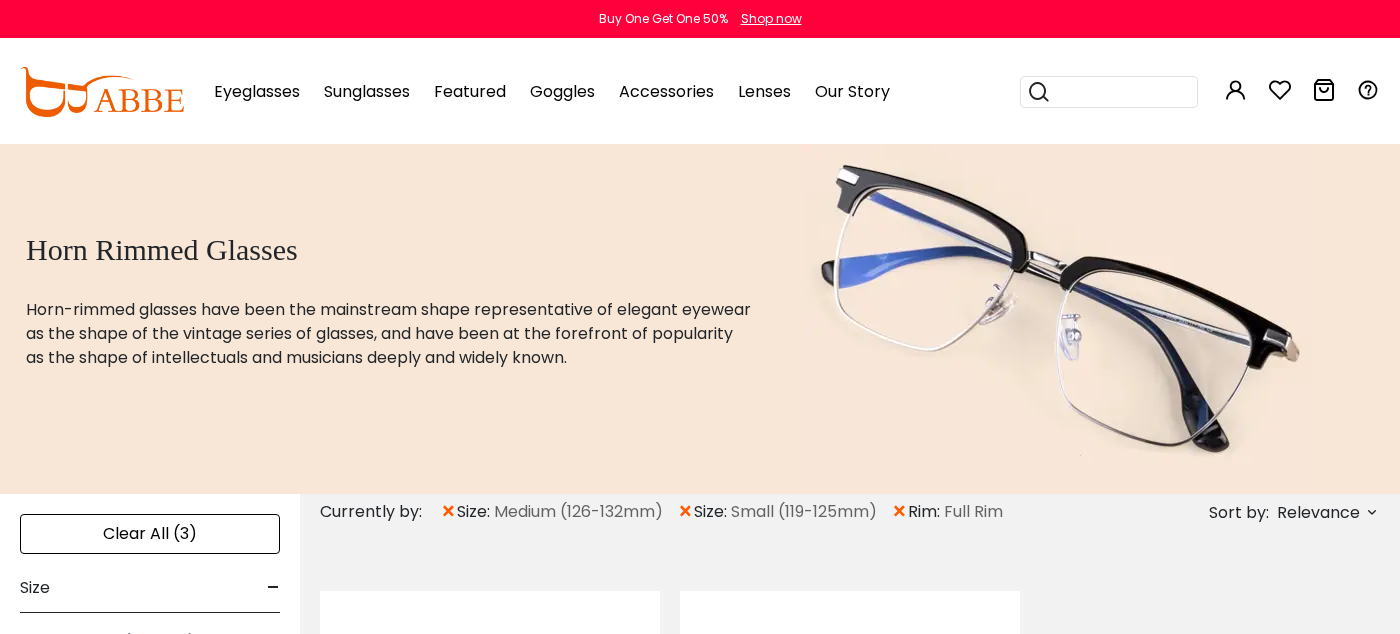 scroll, scrollTop: 0, scrollLeft: 0, axis: both 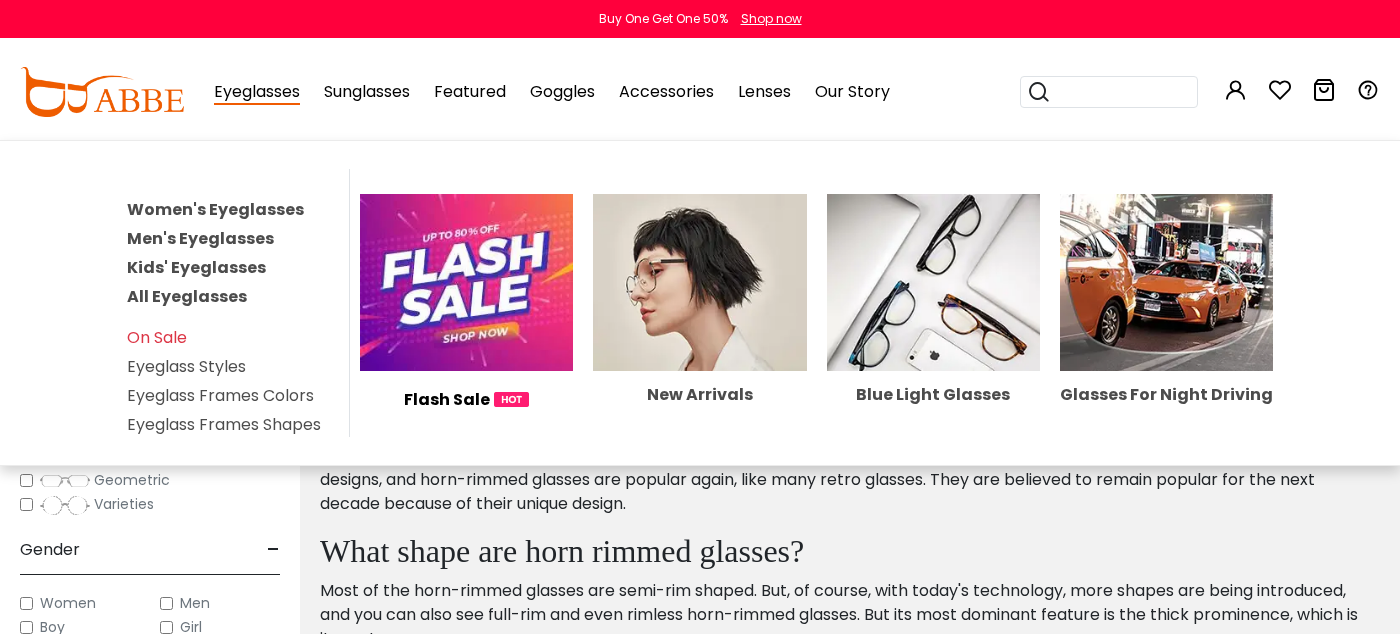 click on "Men's Eyeglasses" at bounding box center [200, 238] 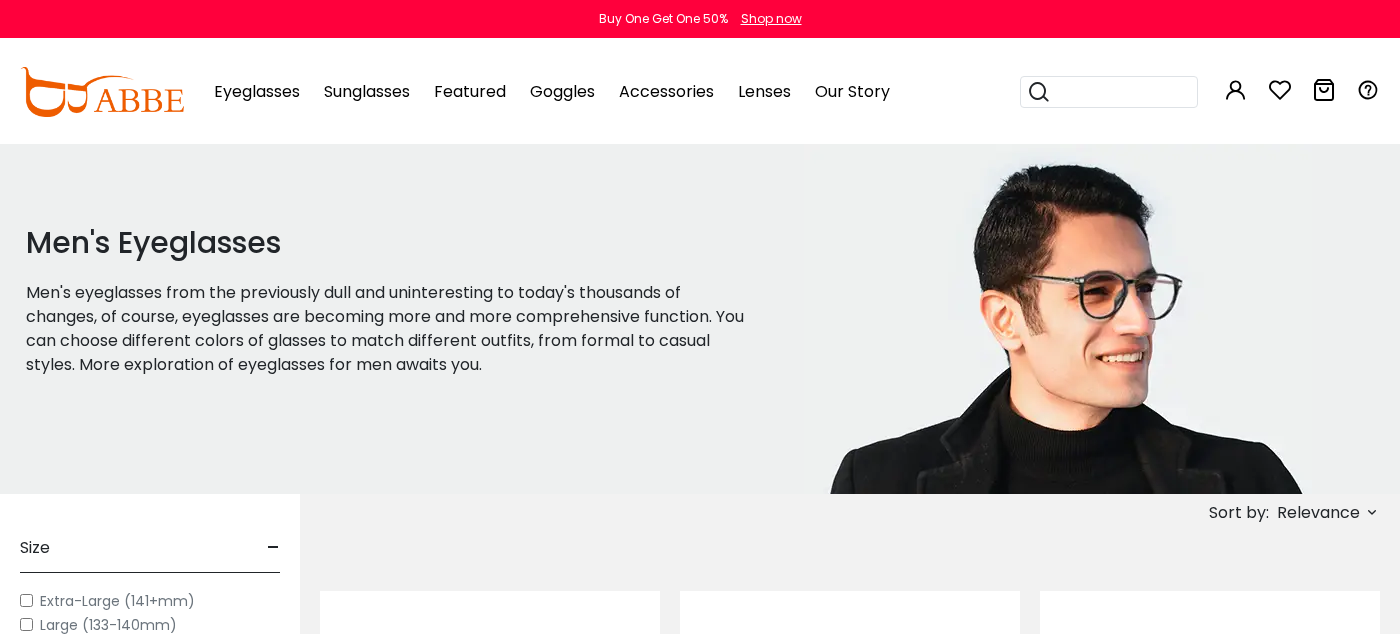 scroll, scrollTop: 0, scrollLeft: 0, axis: both 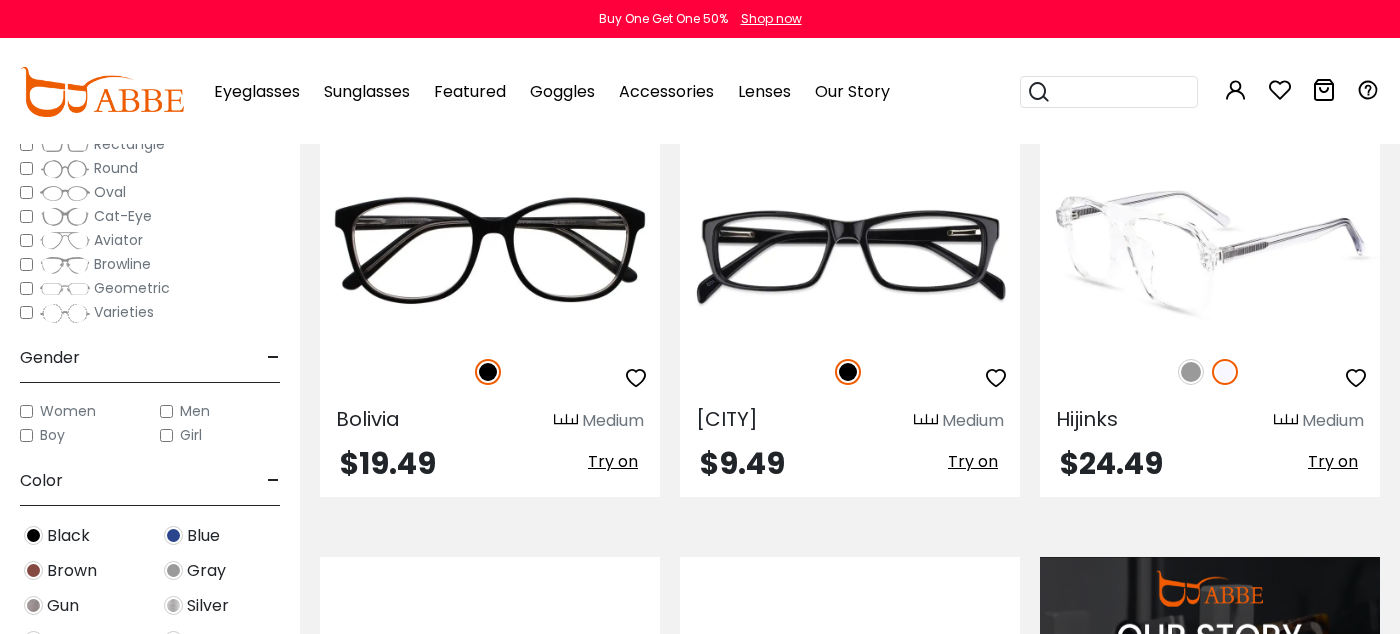 click at bounding box center (1191, 372) 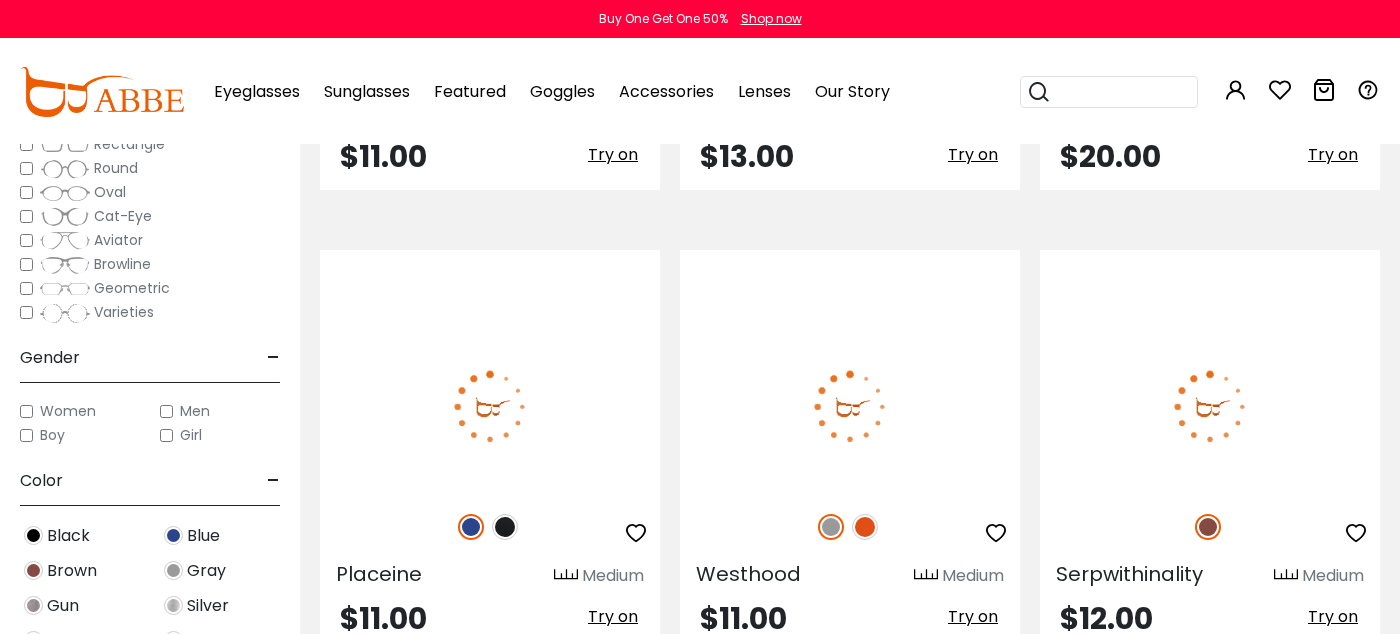 scroll, scrollTop: 8843, scrollLeft: 0, axis: vertical 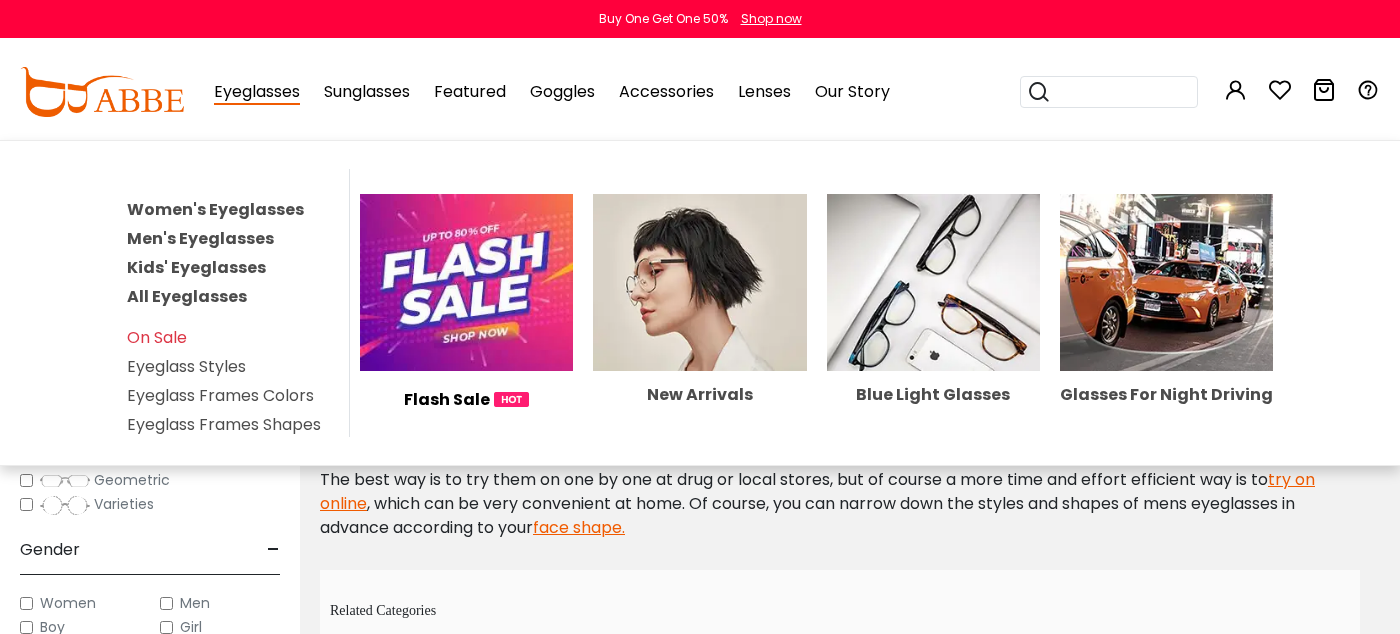 click on "Men's Eyeglasses" at bounding box center [200, 238] 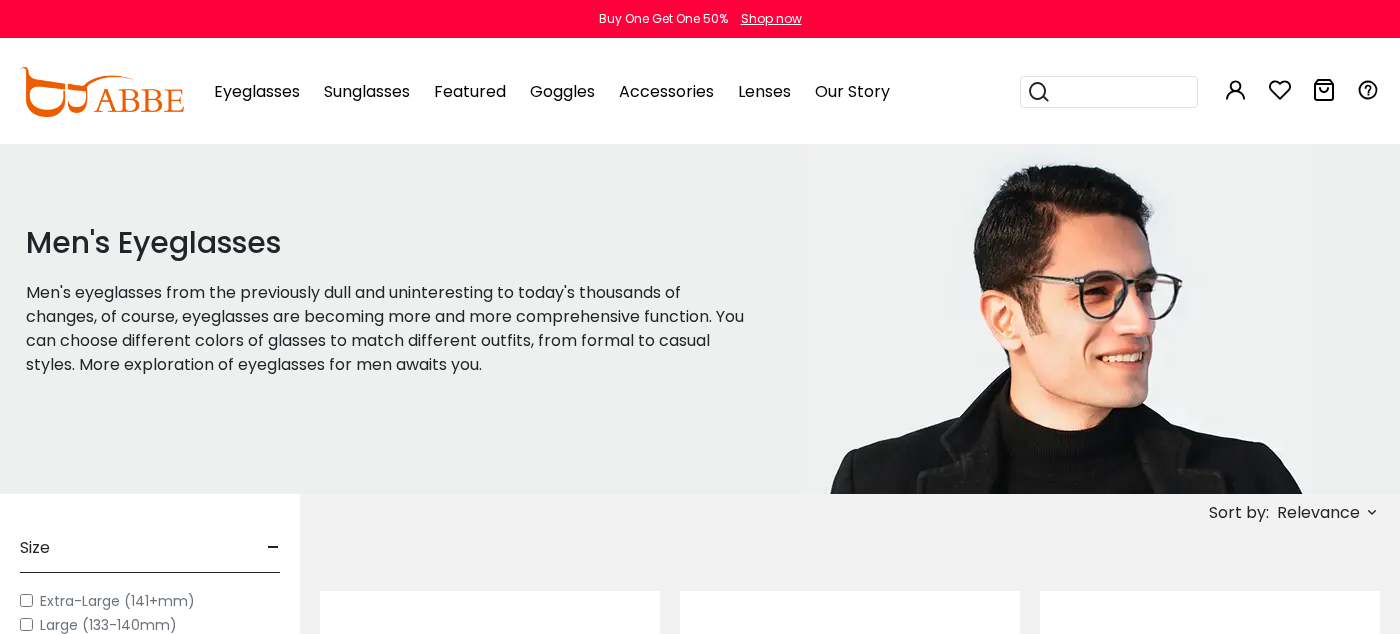 scroll, scrollTop: 0, scrollLeft: 0, axis: both 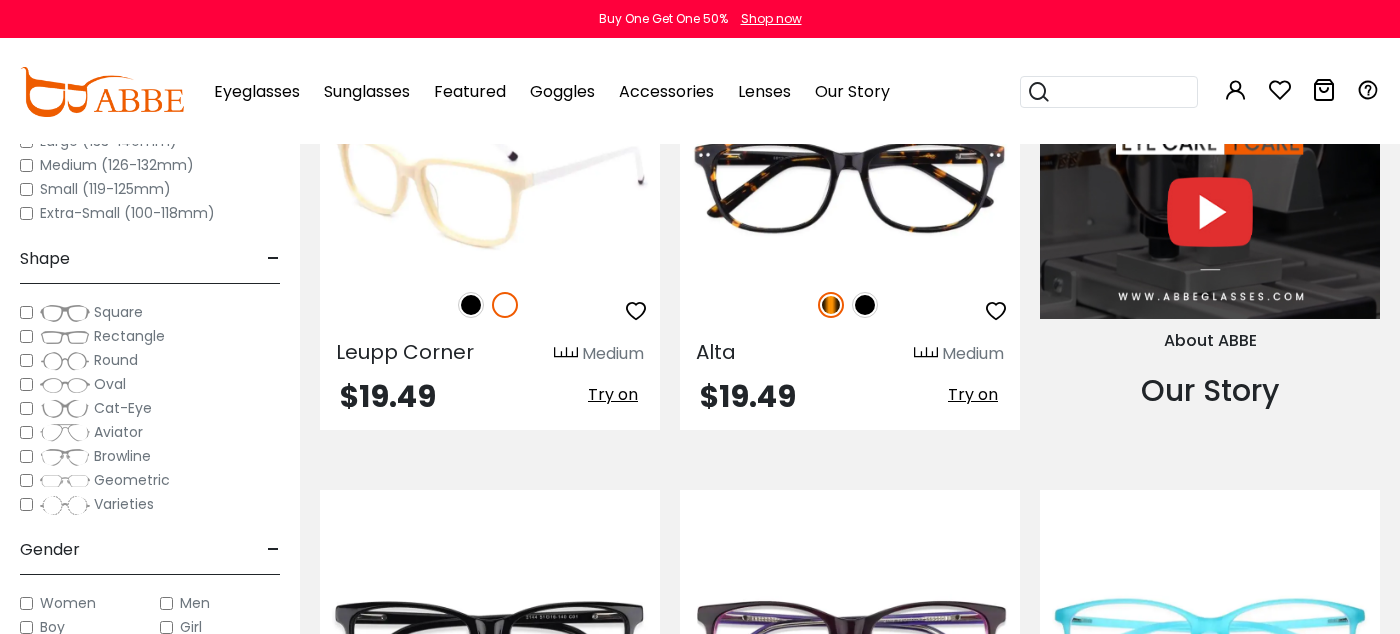click at bounding box center (471, 305) 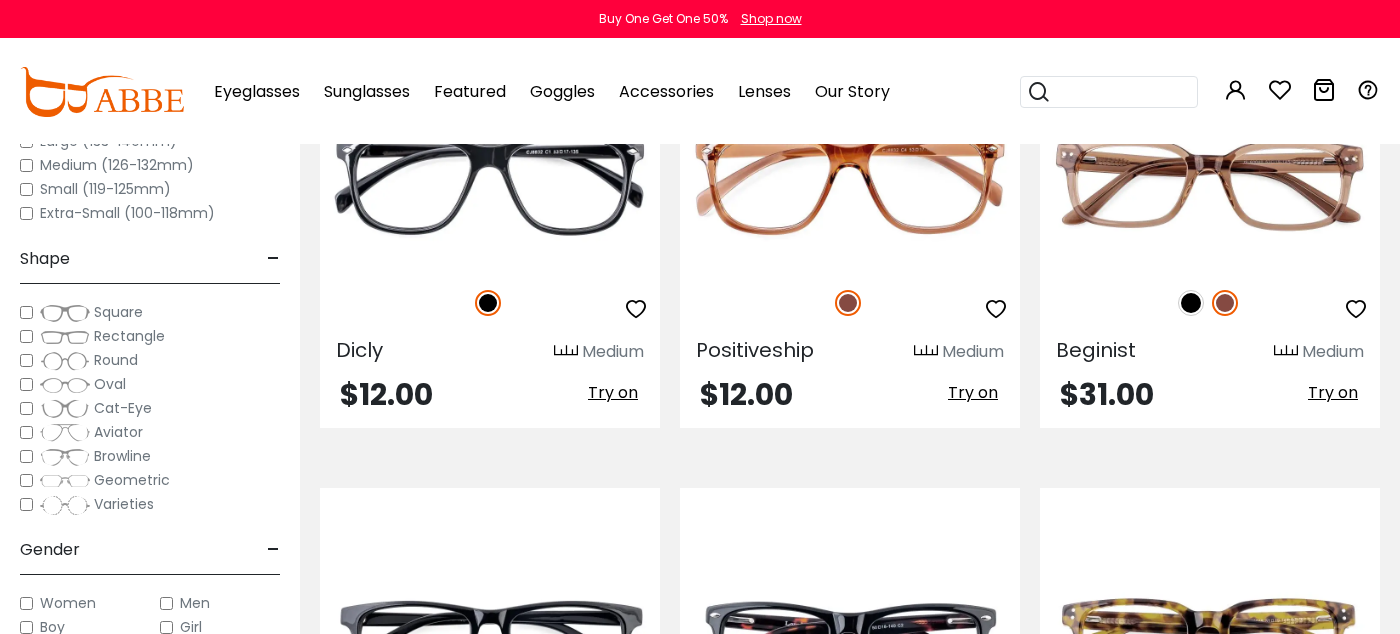 scroll, scrollTop: 6111, scrollLeft: 0, axis: vertical 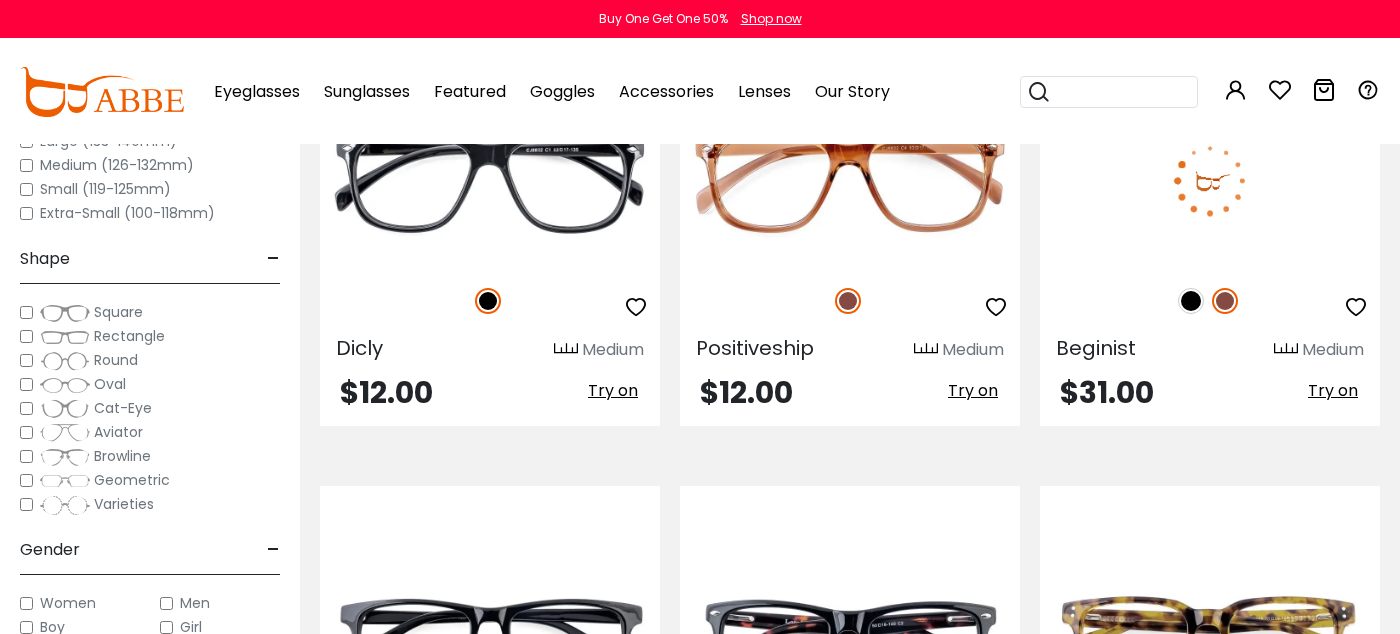 click at bounding box center [1191, 301] 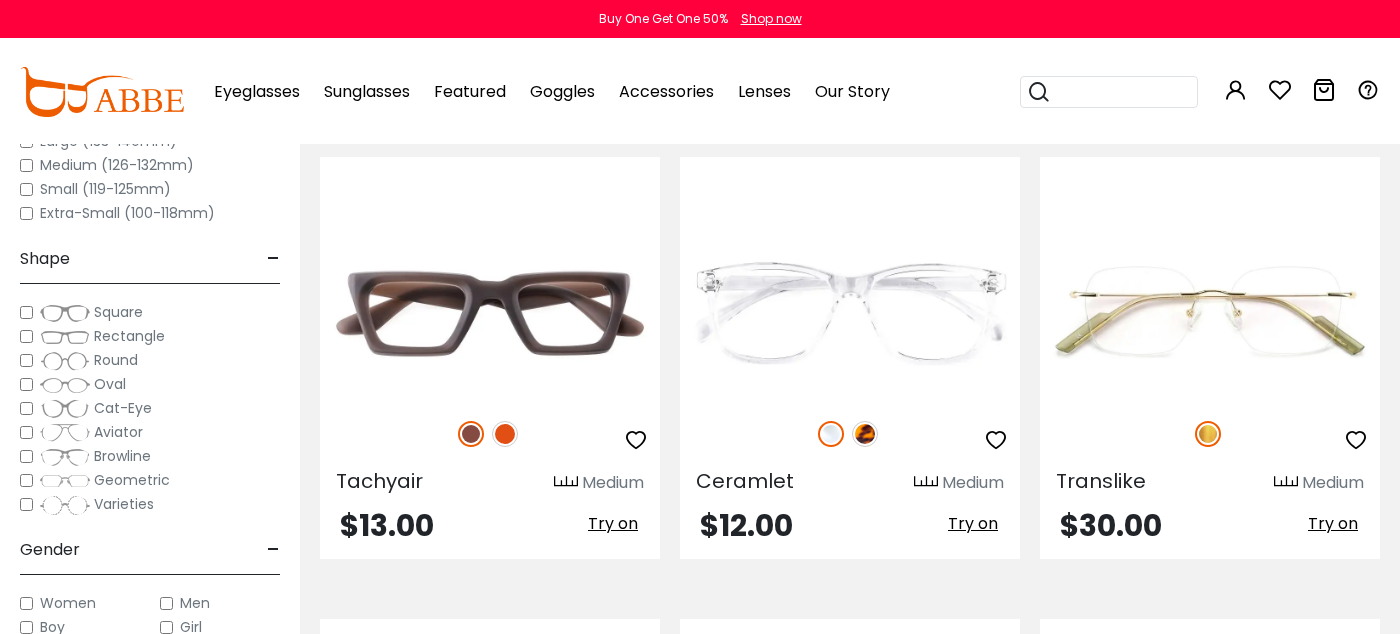 scroll, scrollTop: 6900, scrollLeft: 0, axis: vertical 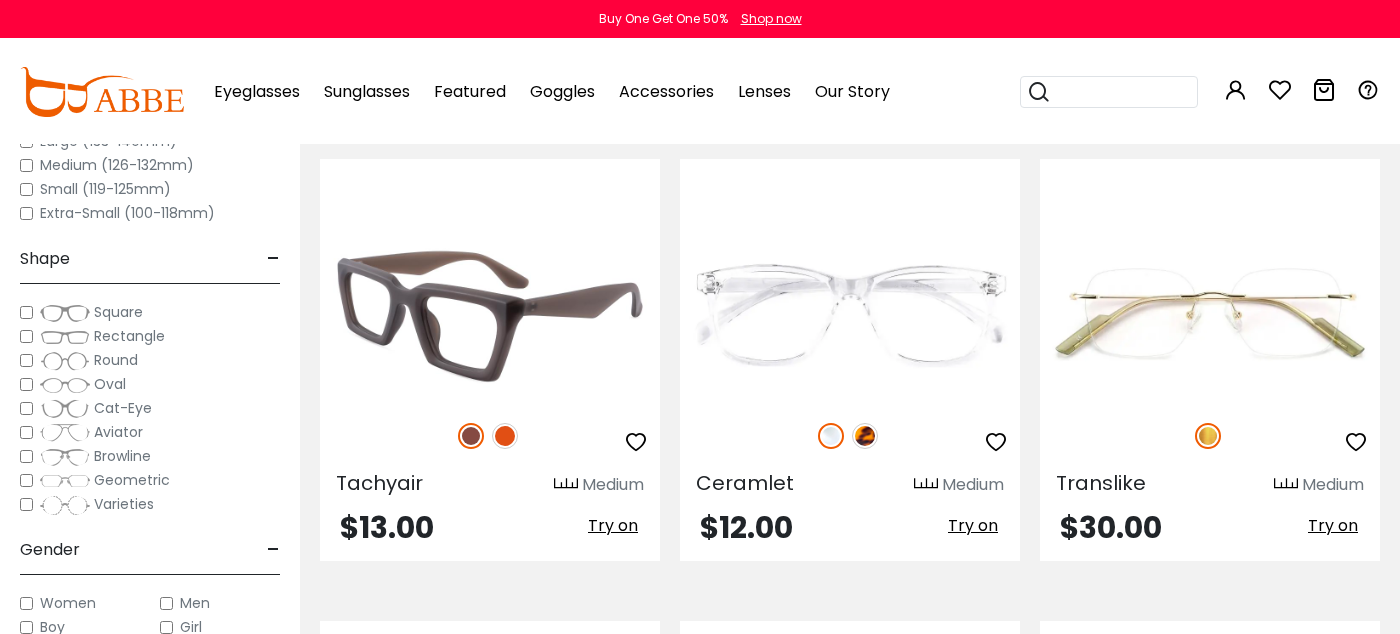click at bounding box center [505, 436] 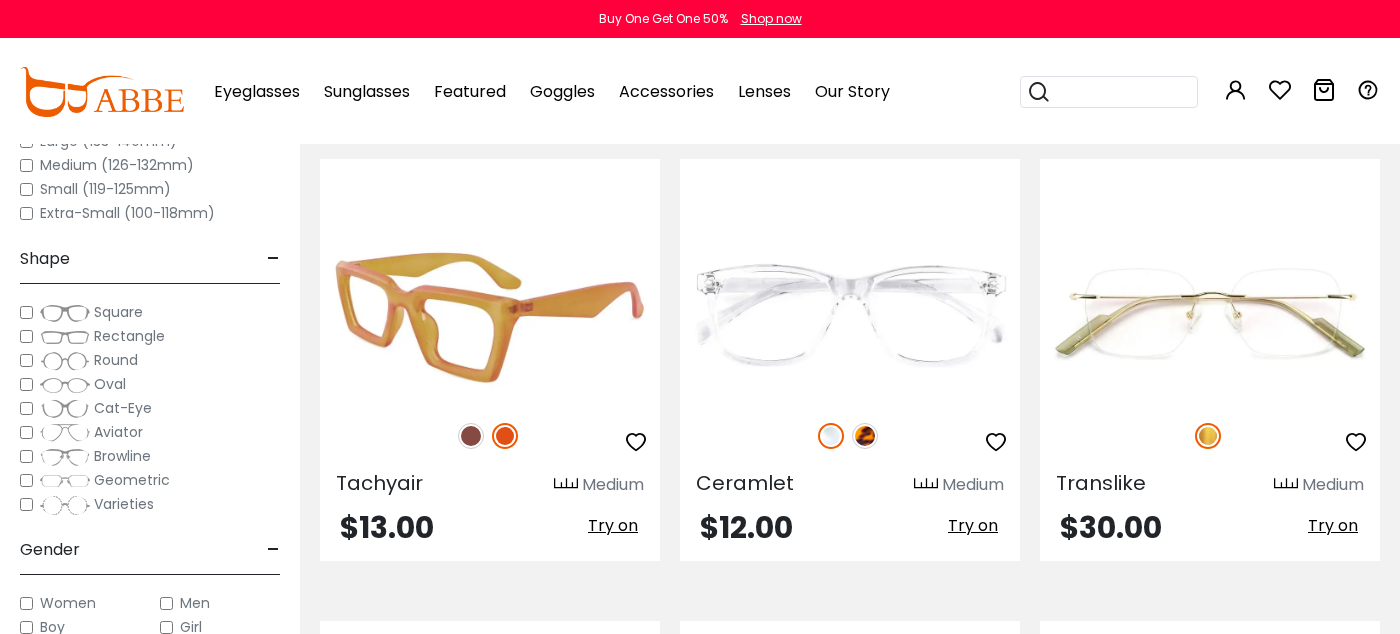 click at bounding box center [471, 436] 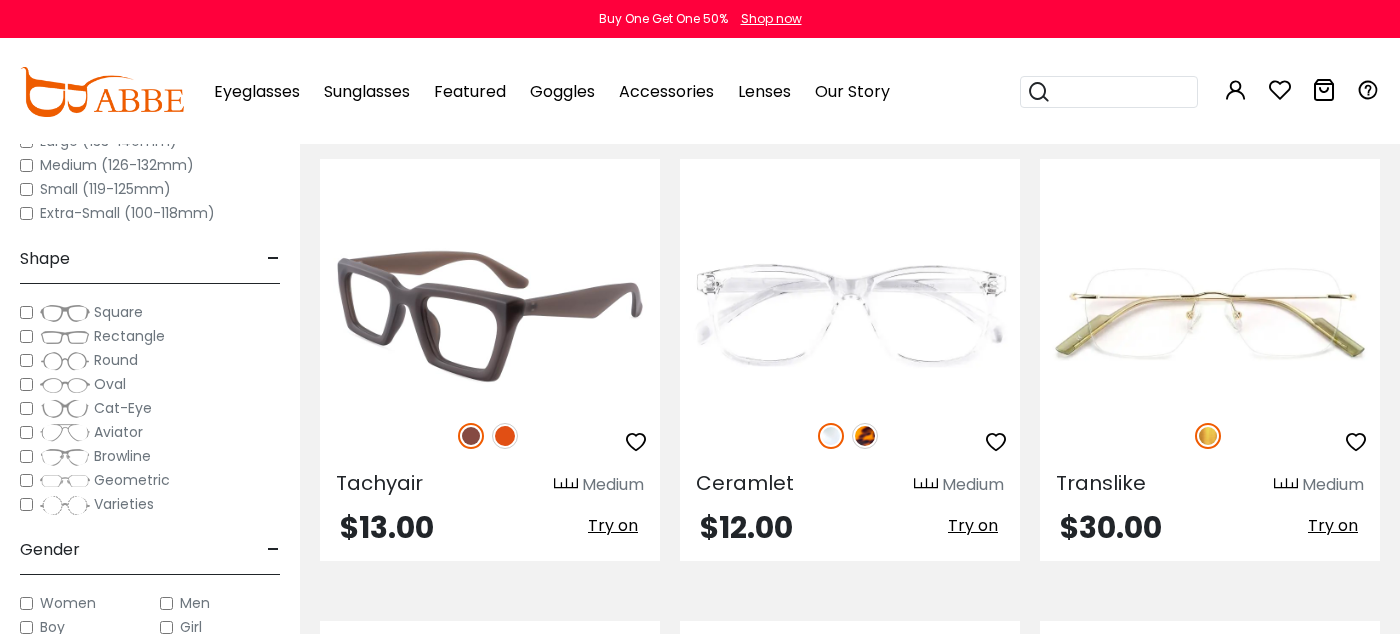 click on "Try on" at bounding box center (613, 525) 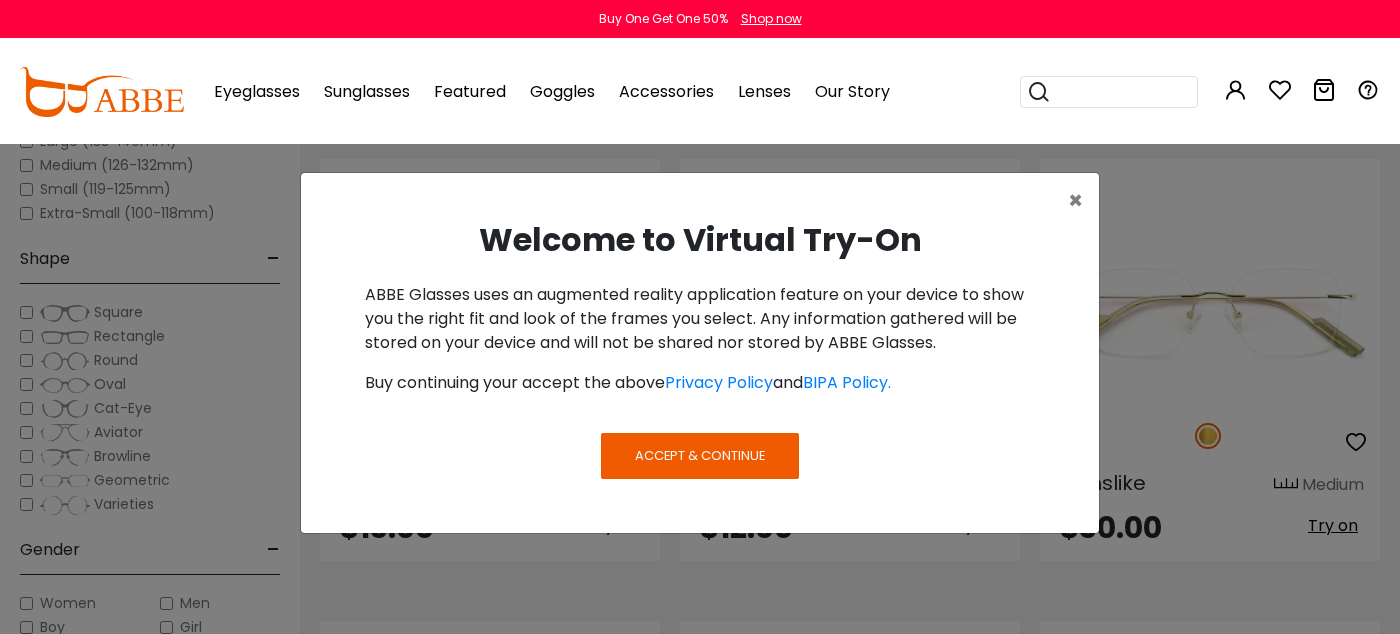 click on "Accept & Continue" at bounding box center (700, 455) 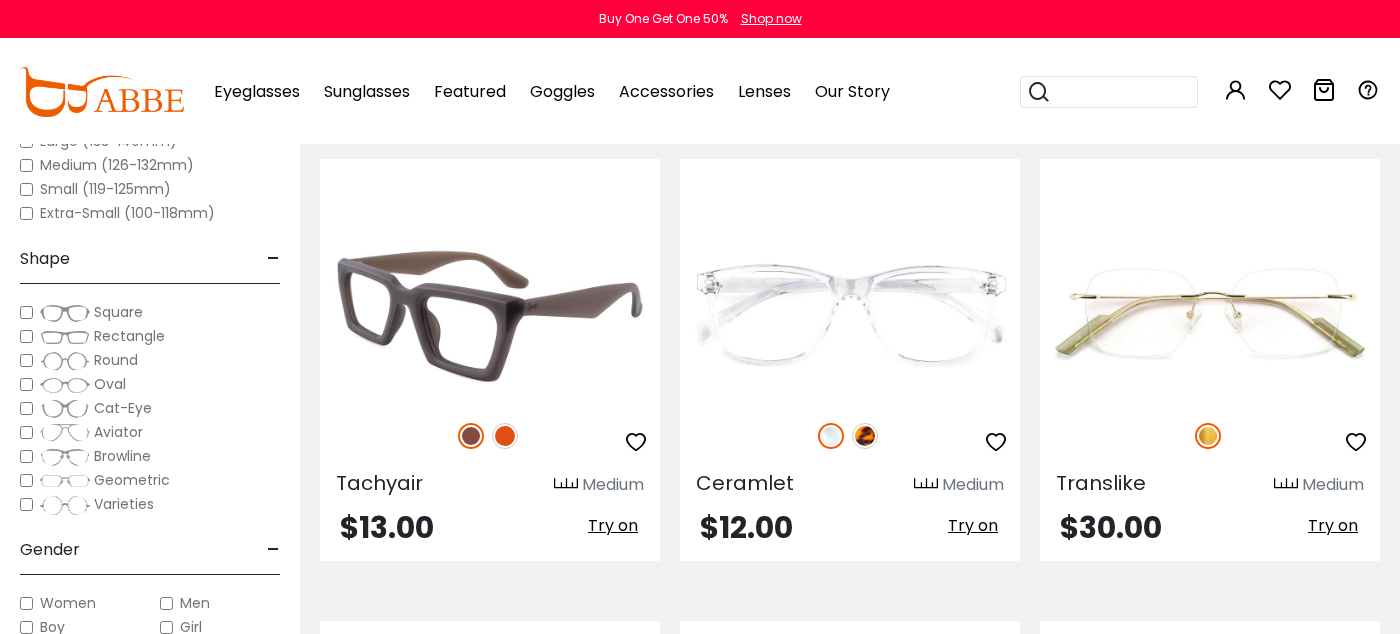 click at bounding box center [490, 316] 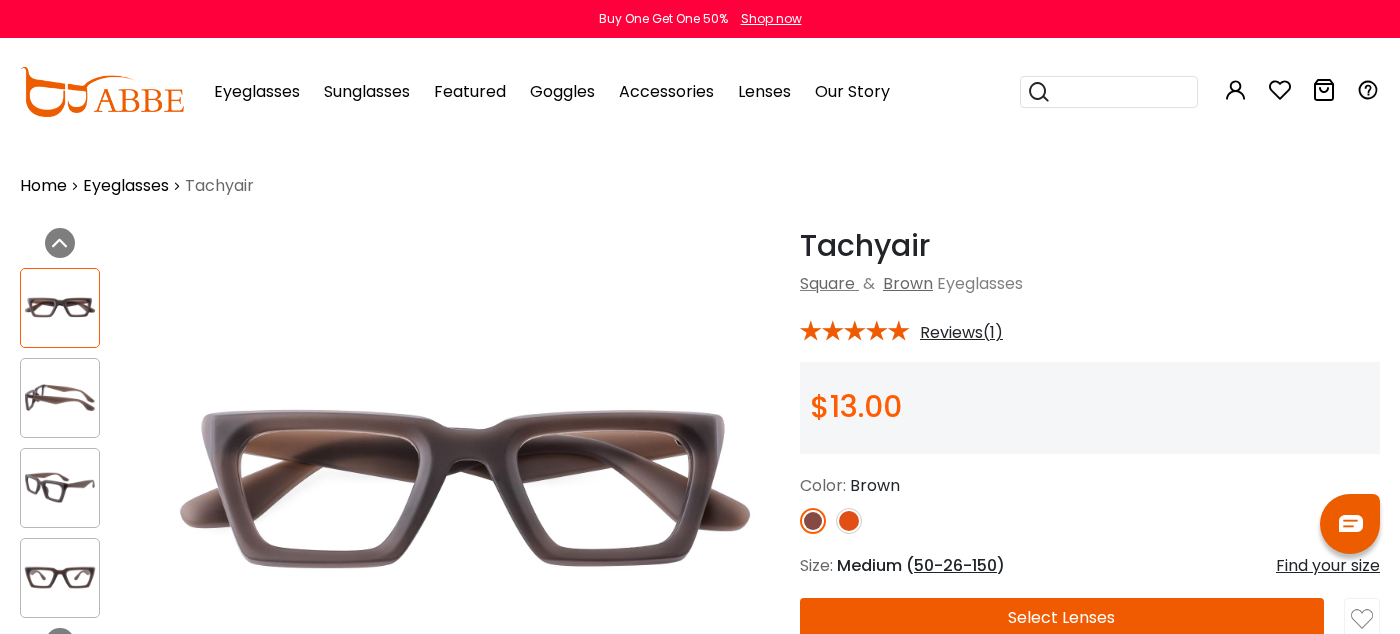 scroll, scrollTop: 0, scrollLeft: 0, axis: both 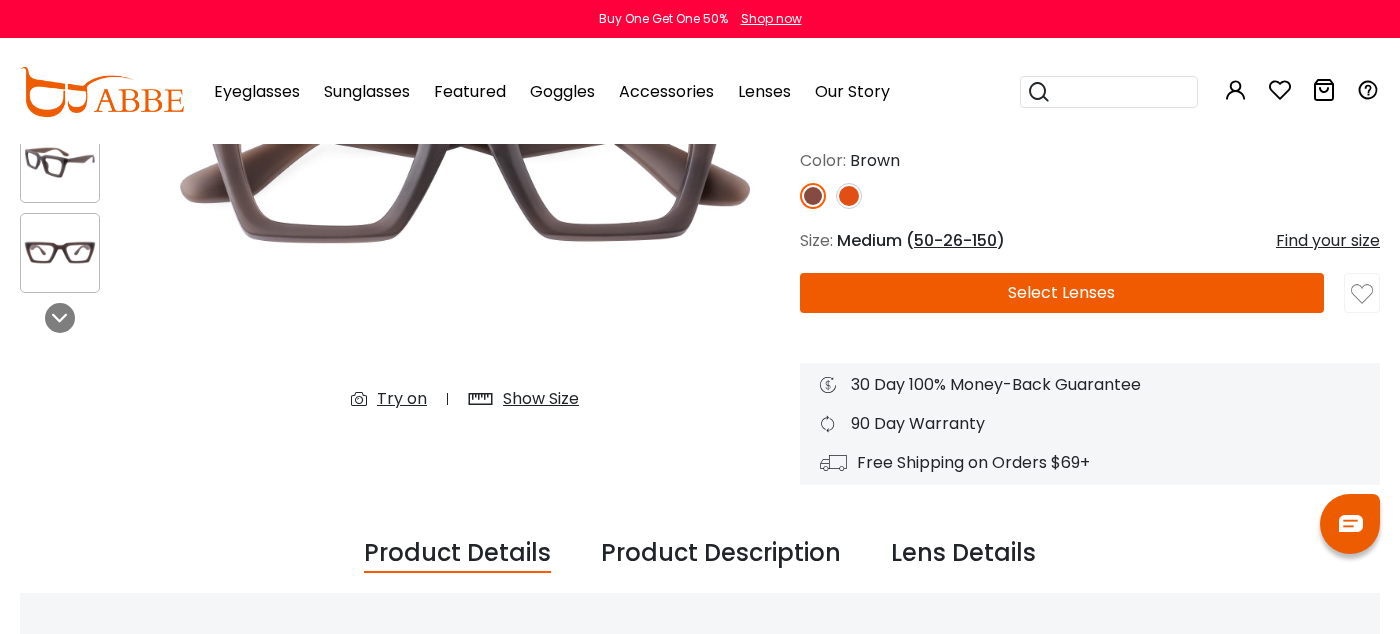 click on "Try on" at bounding box center (402, 399) 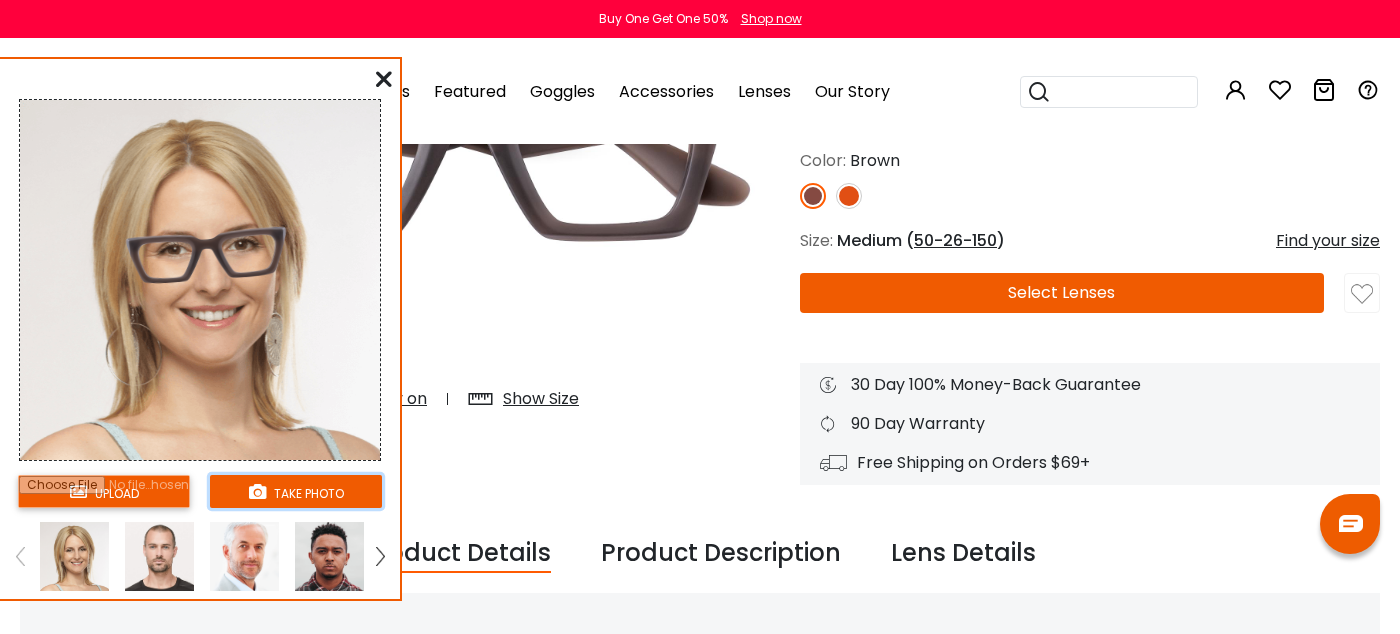 click on "take photo" at bounding box center [296, 491] 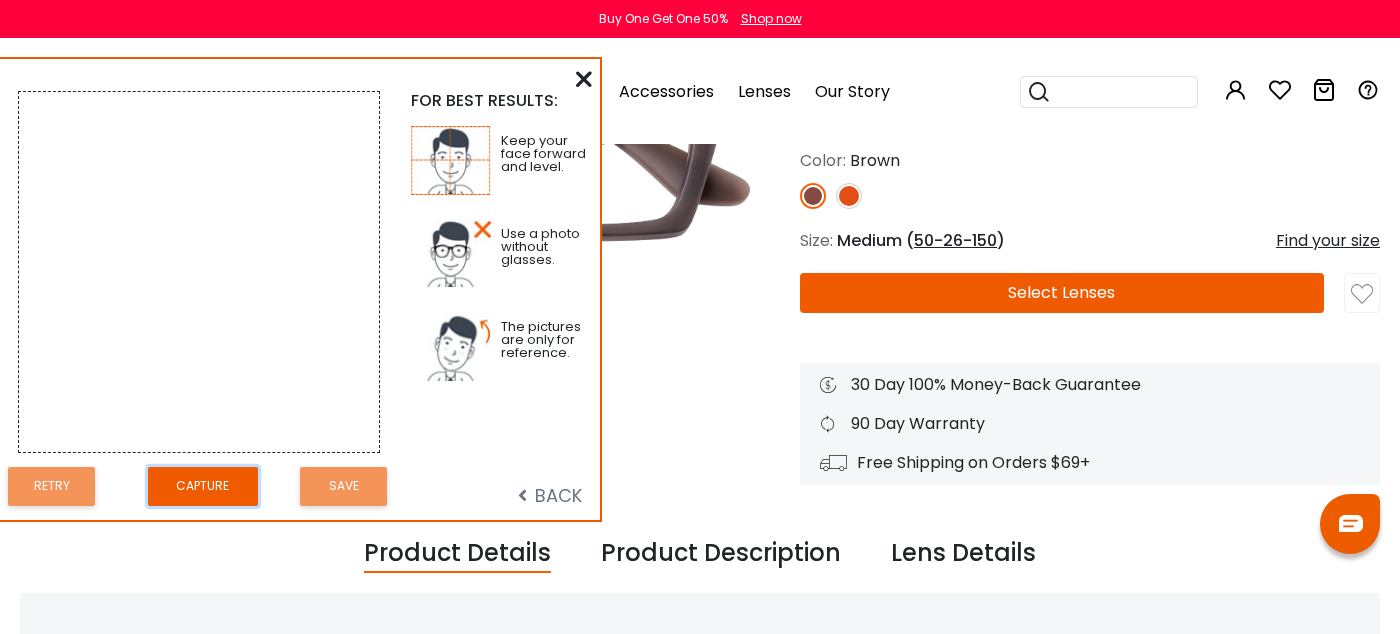 click on "Capture" at bounding box center (203, 486) 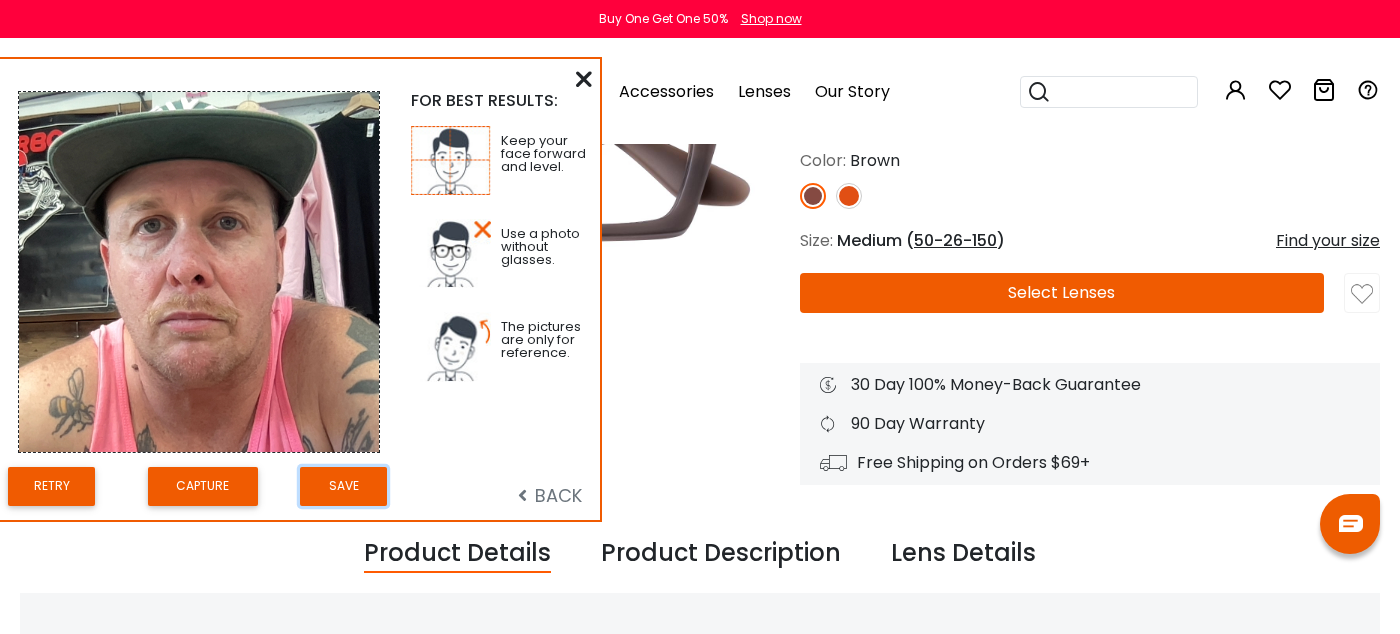 click on "Save" at bounding box center [343, 486] 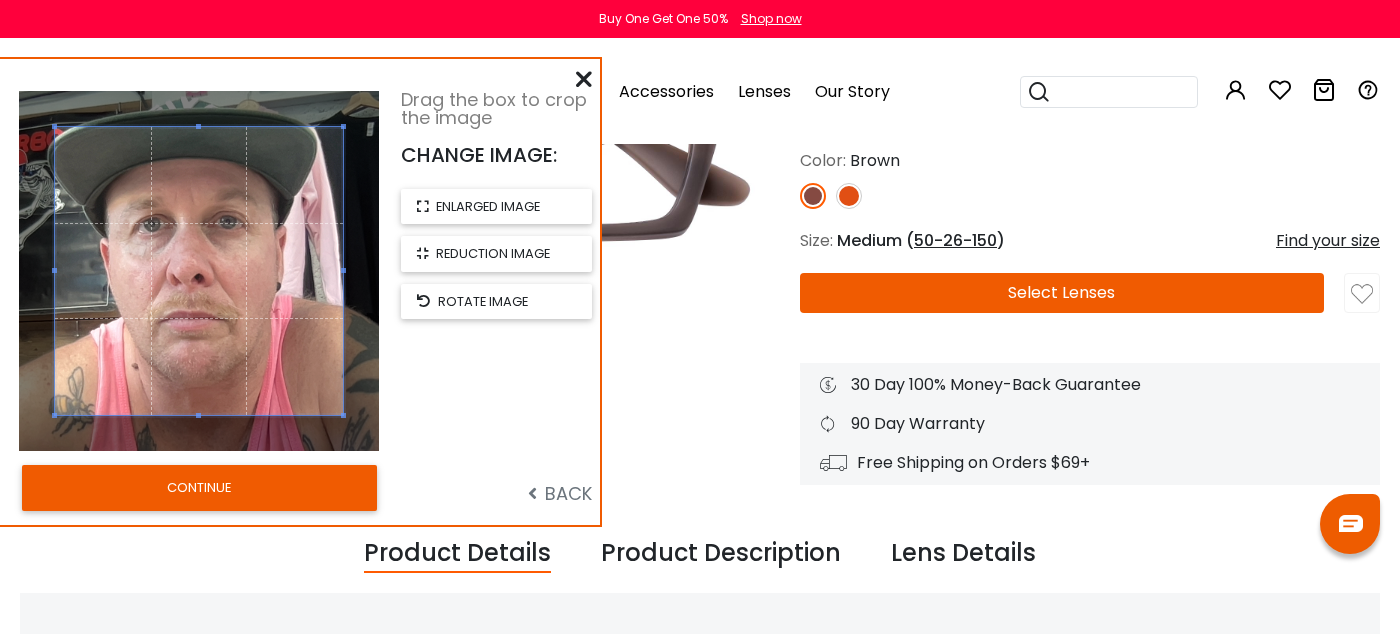 click on "CONTINUE" at bounding box center [199, 488] 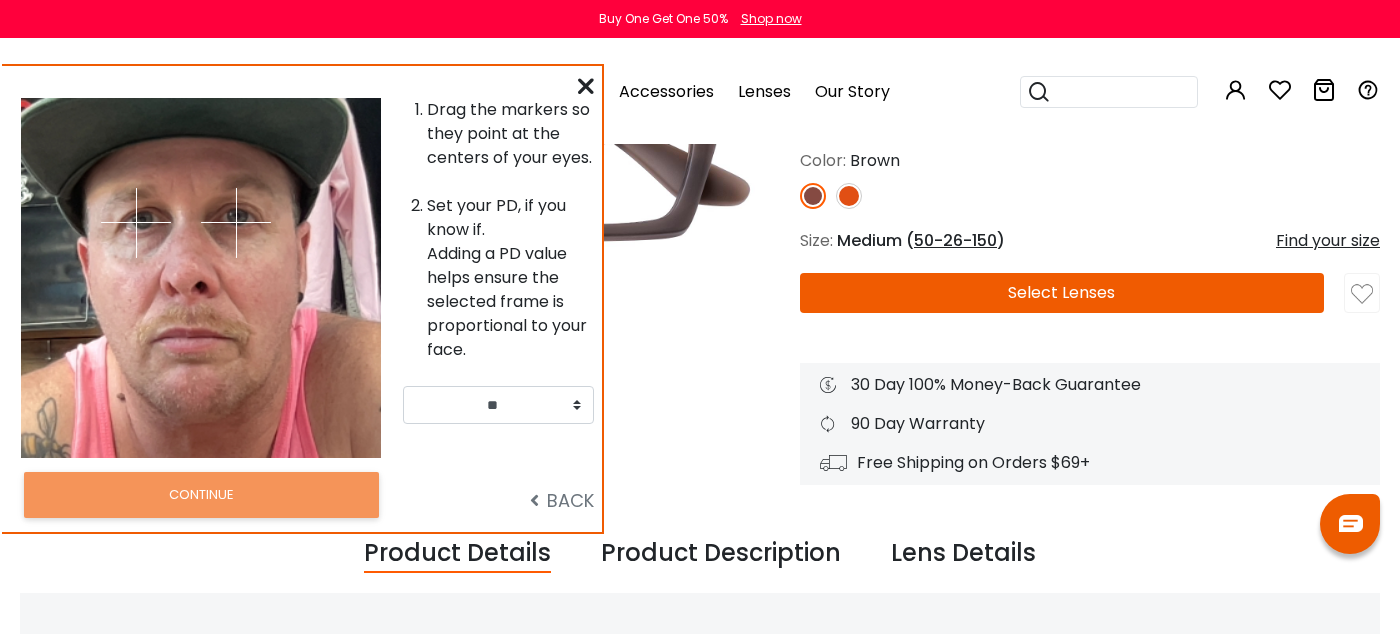 click at bounding box center (291, 278) 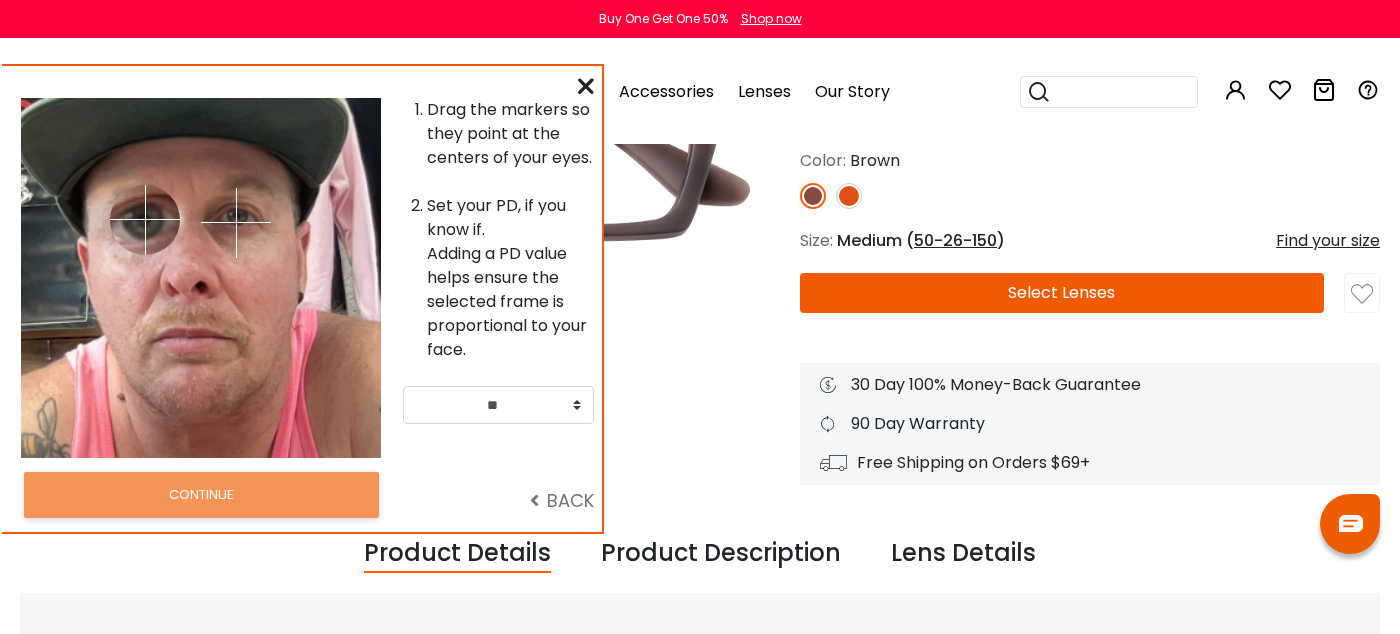 click at bounding box center (145, 220) 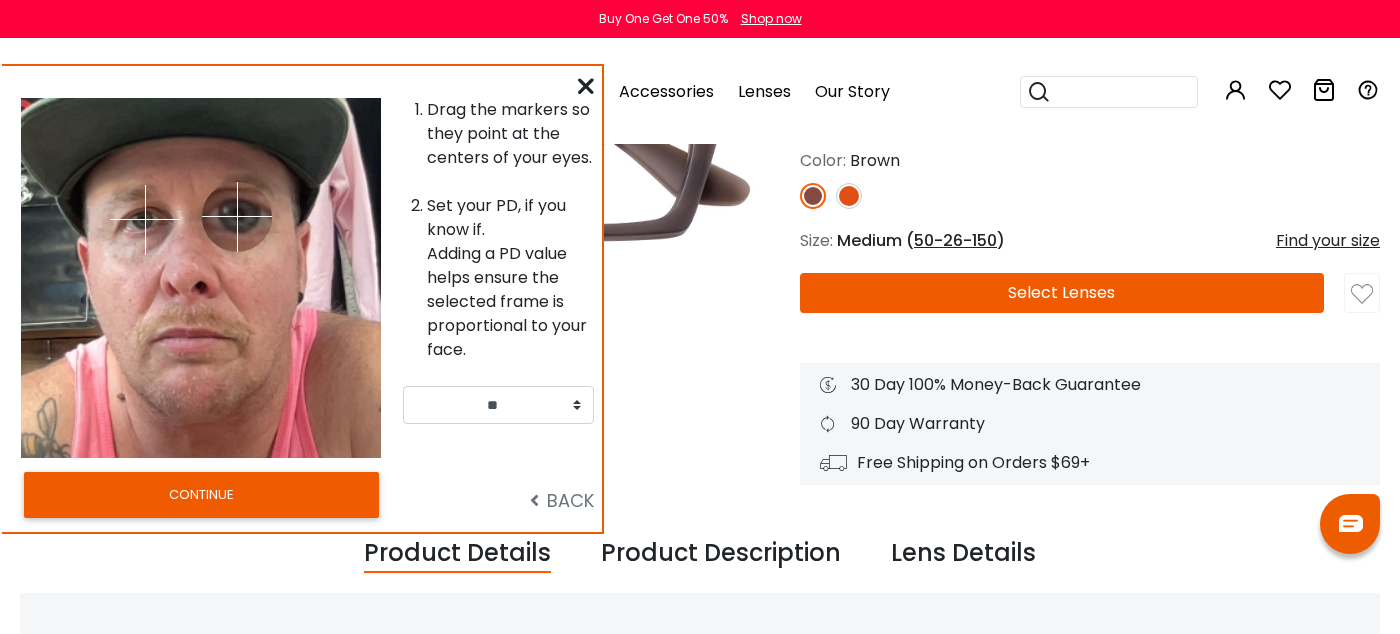 click at bounding box center [237, 217] 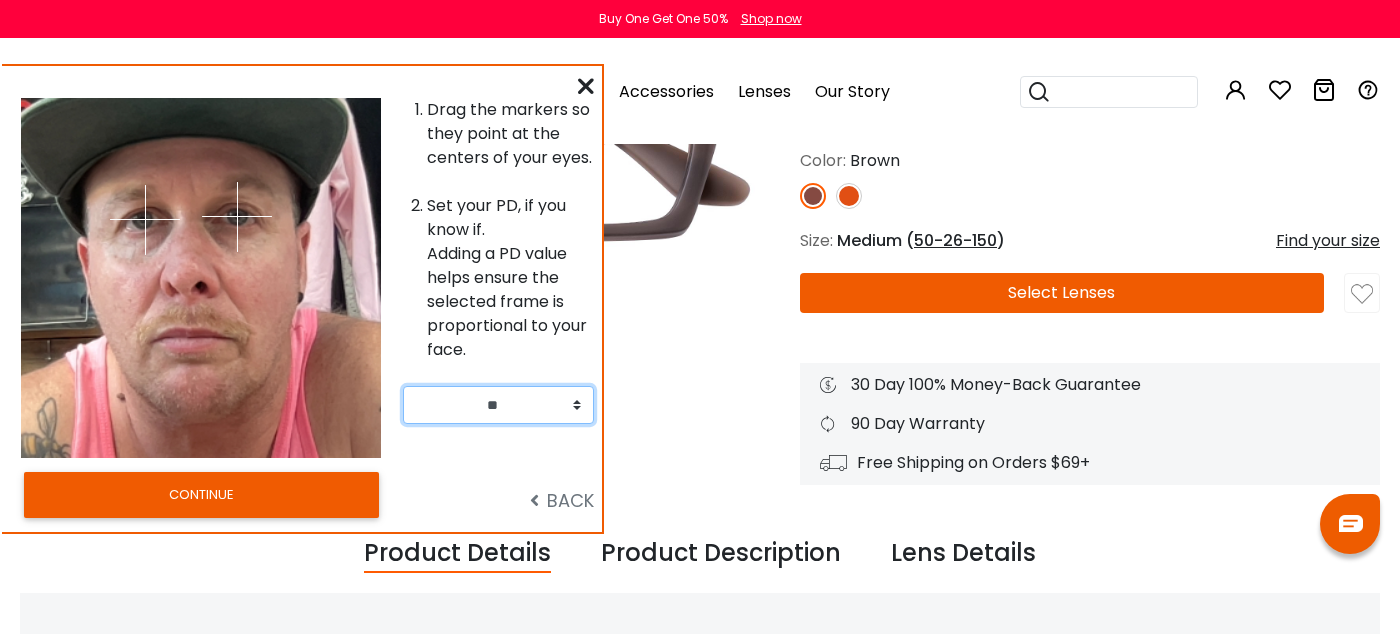 click on "** ** ** ** ** ** ** ** ** ** ** ** ** ** ** ** ** ** ** ** ** ** ** ** ** ** ** ** ** ** ** ** ** **" at bounding box center (498, 405) 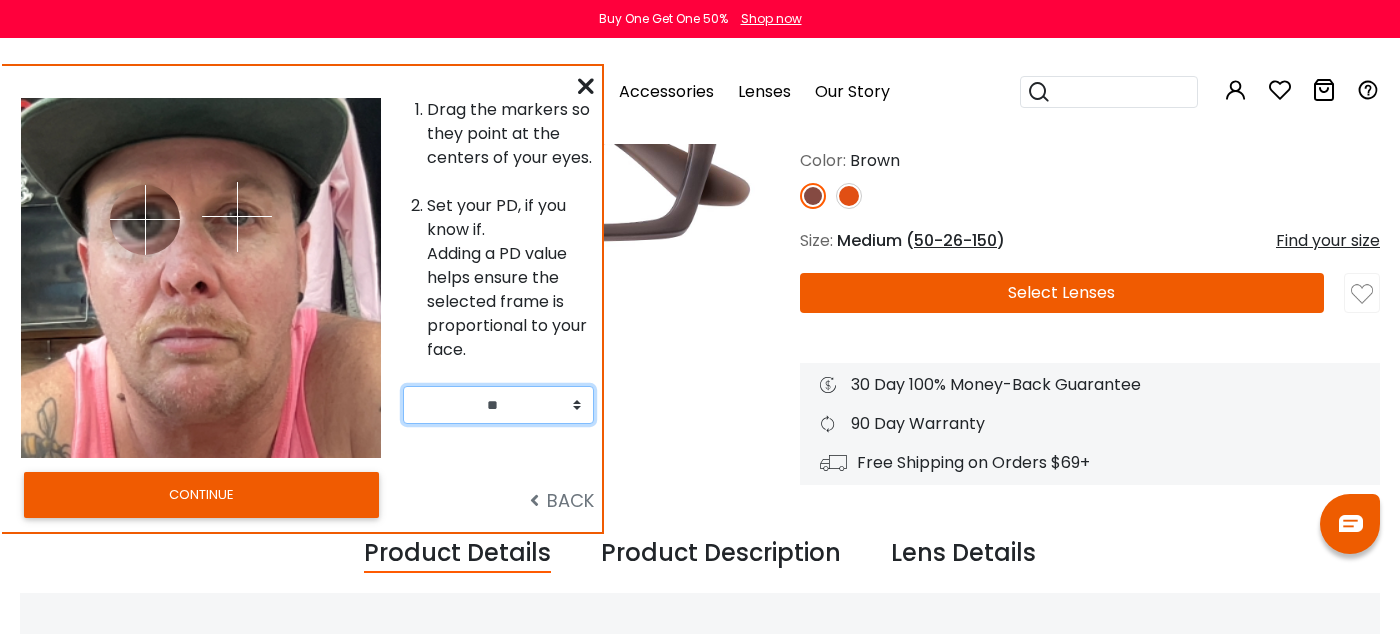click at bounding box center [145, 220] 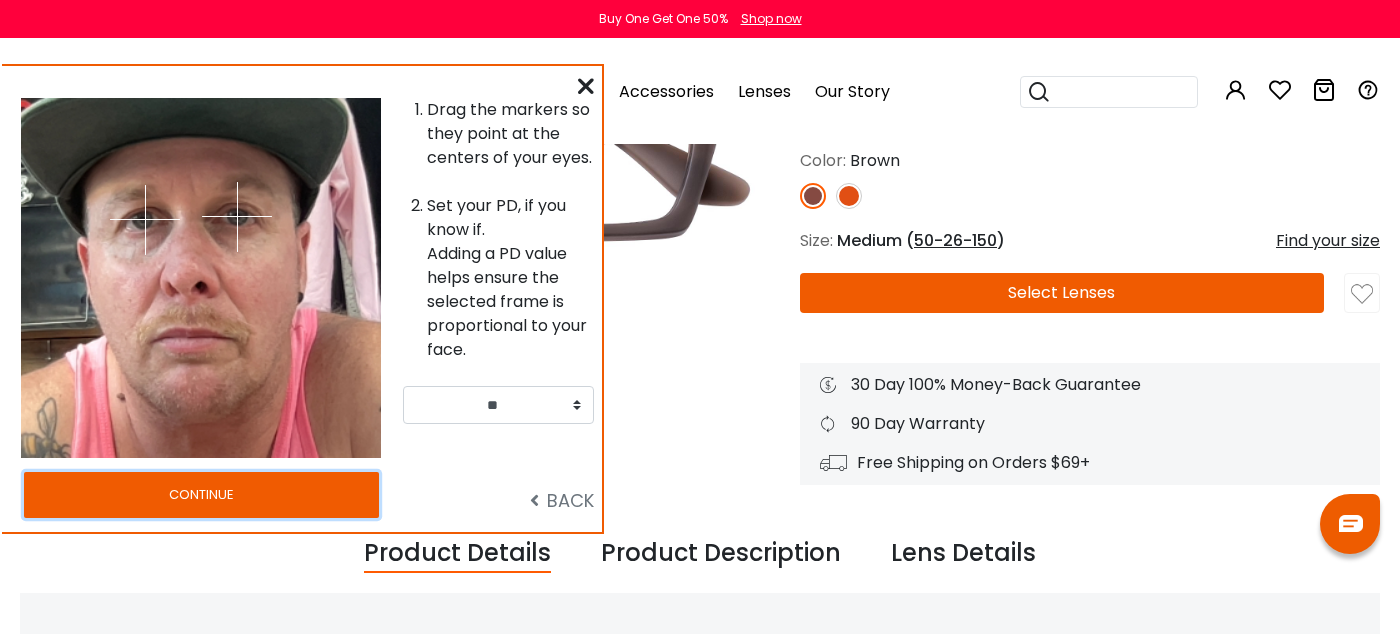 click on "CONTINUE" at bounding box center (201, 495) 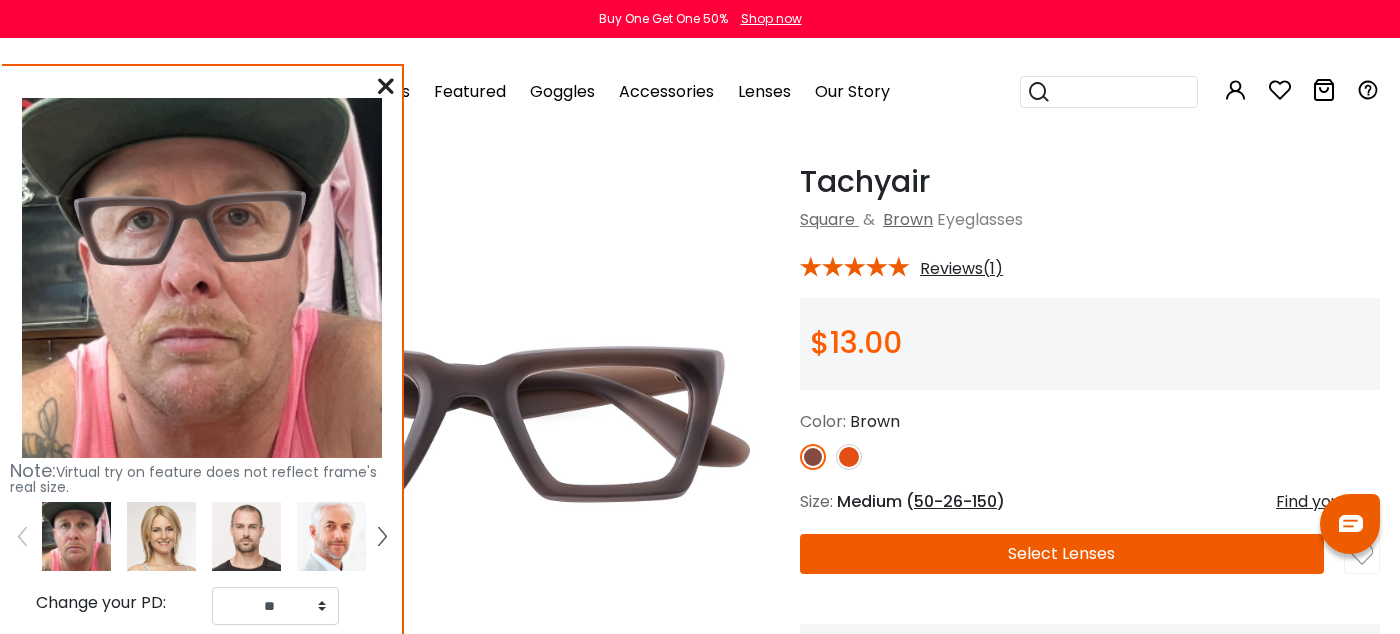 scroll, scrollTop: 0, scrollLeft: 0, axis: both 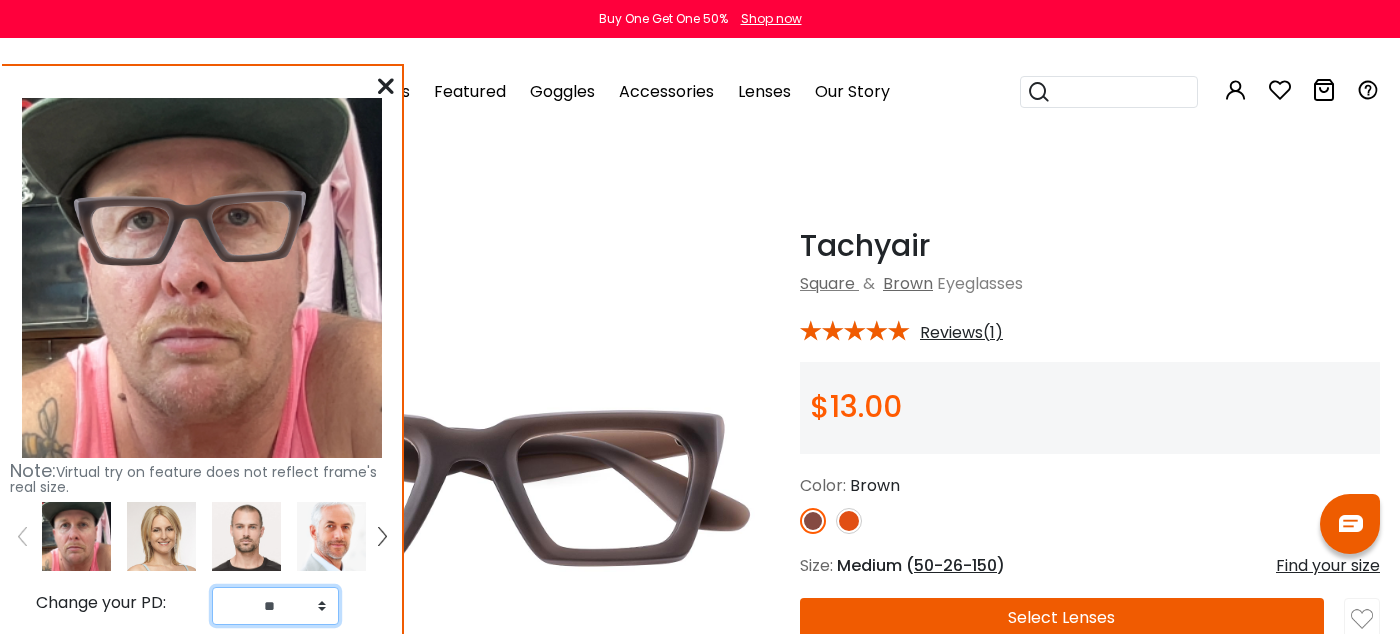 click on "** ** ** ** ** ** ** ** ** ** ** ** ** ** ** ** ** ** ** ** ** ** ** ** ** ** ** ** ** ** ** ** ** **" at bounding box center [275, 606] 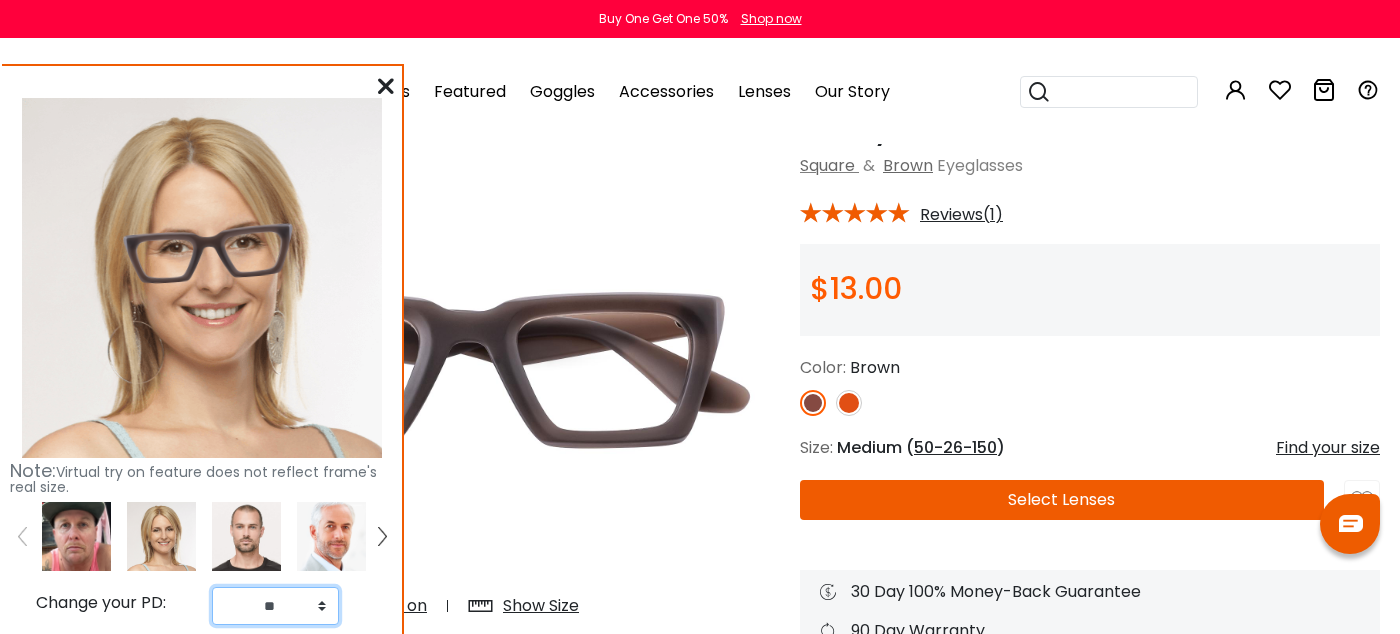 scroll, scrollTop: 121, scrollLeft: 0, axis: vertical 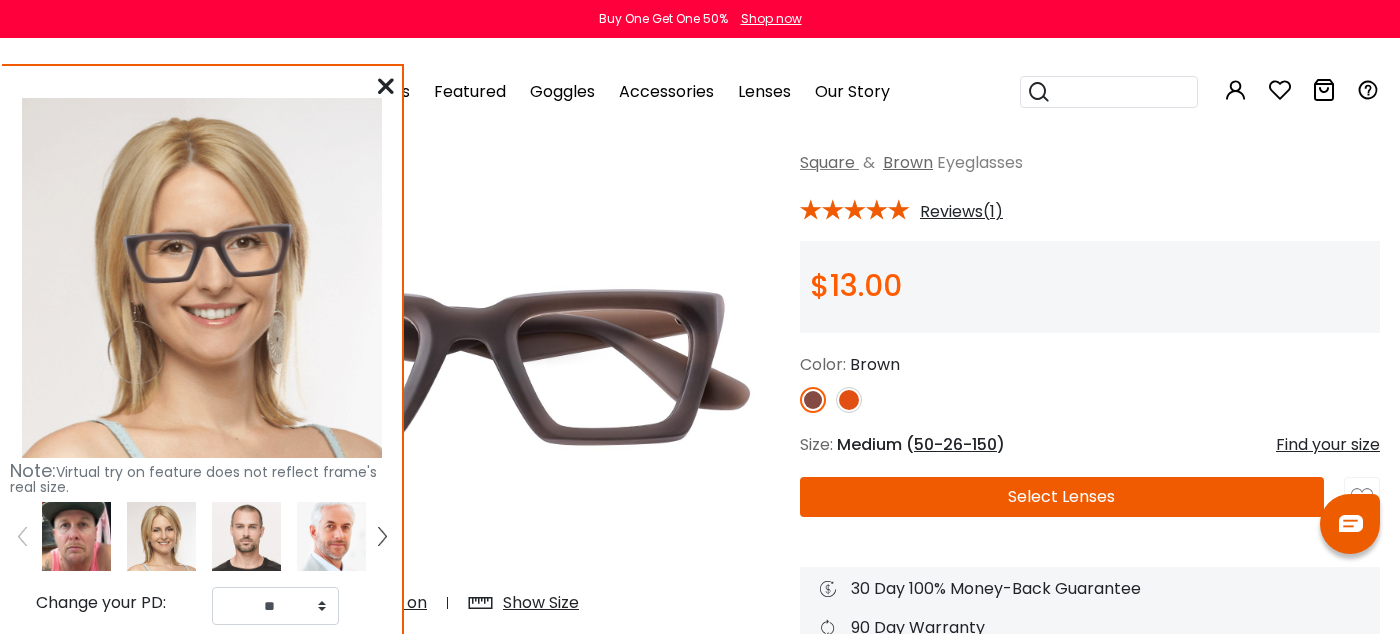 click at bounding box center [386, 86] 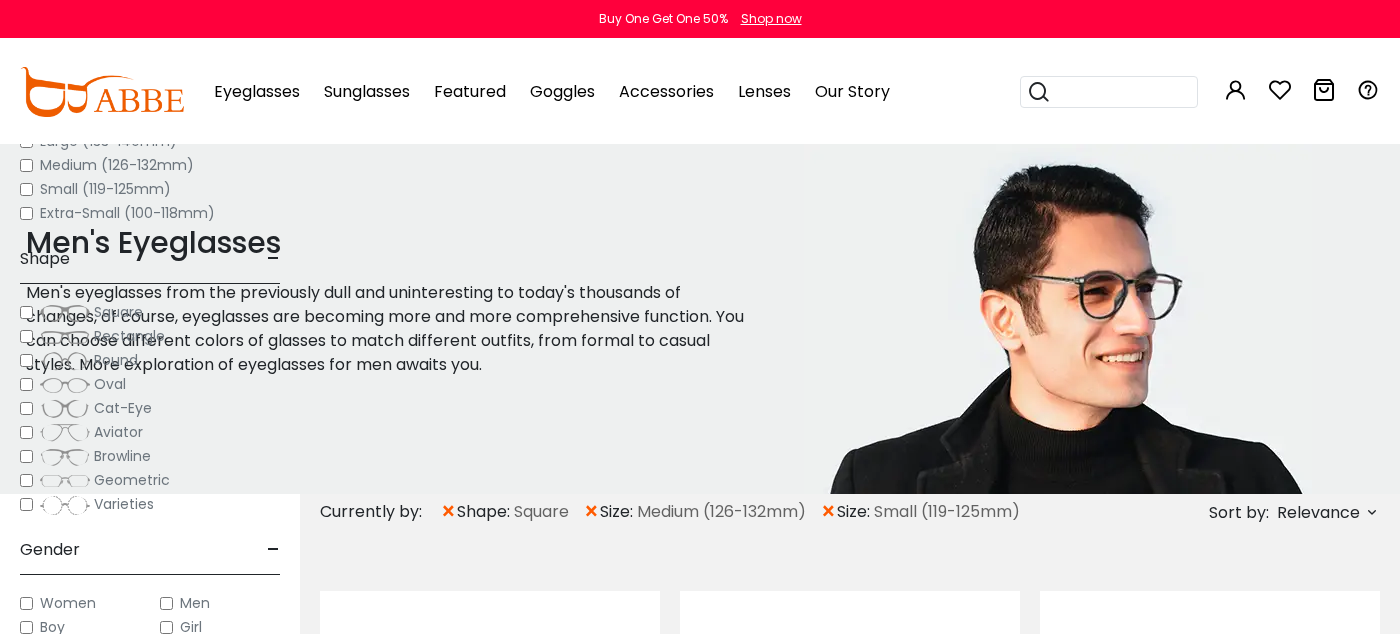 scroll, scrollTop: 6903, scrollLeft: 0, axis: vertical 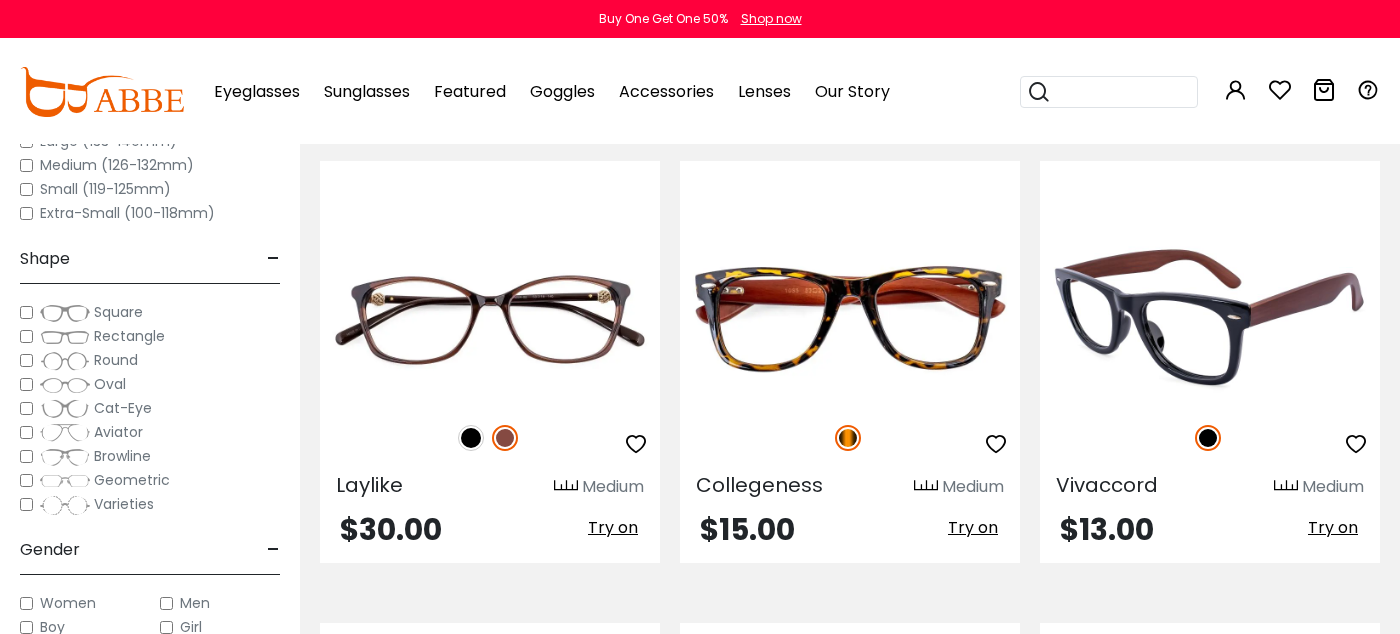 click at bounding box center (1210, 318) 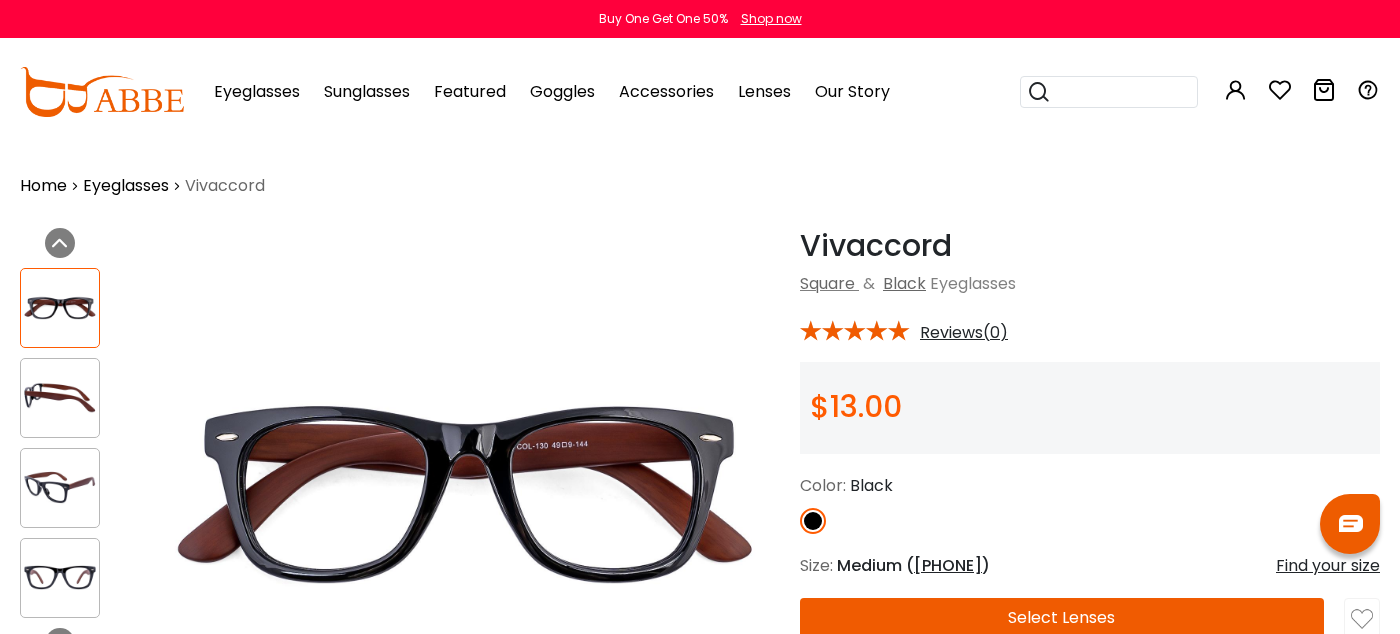 scroll, scrollTop: 0, scrollLeft: 0, axis: both 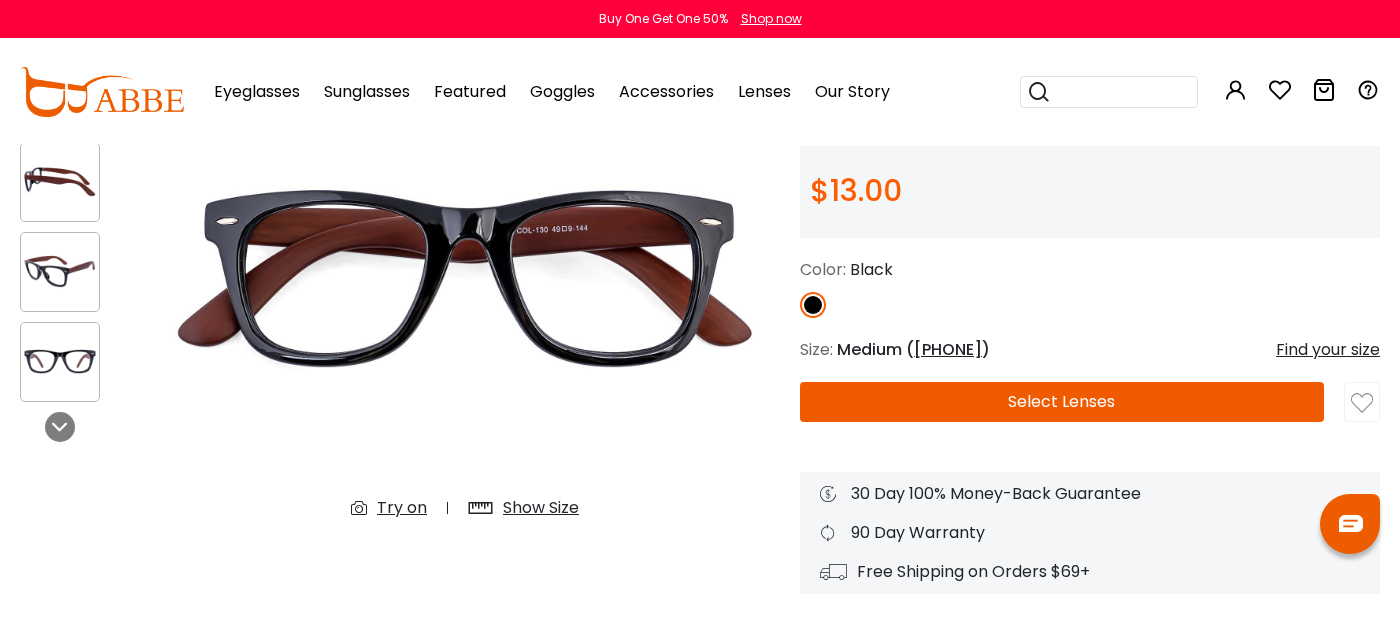click on "Try on" at bounding box center [402, 508] 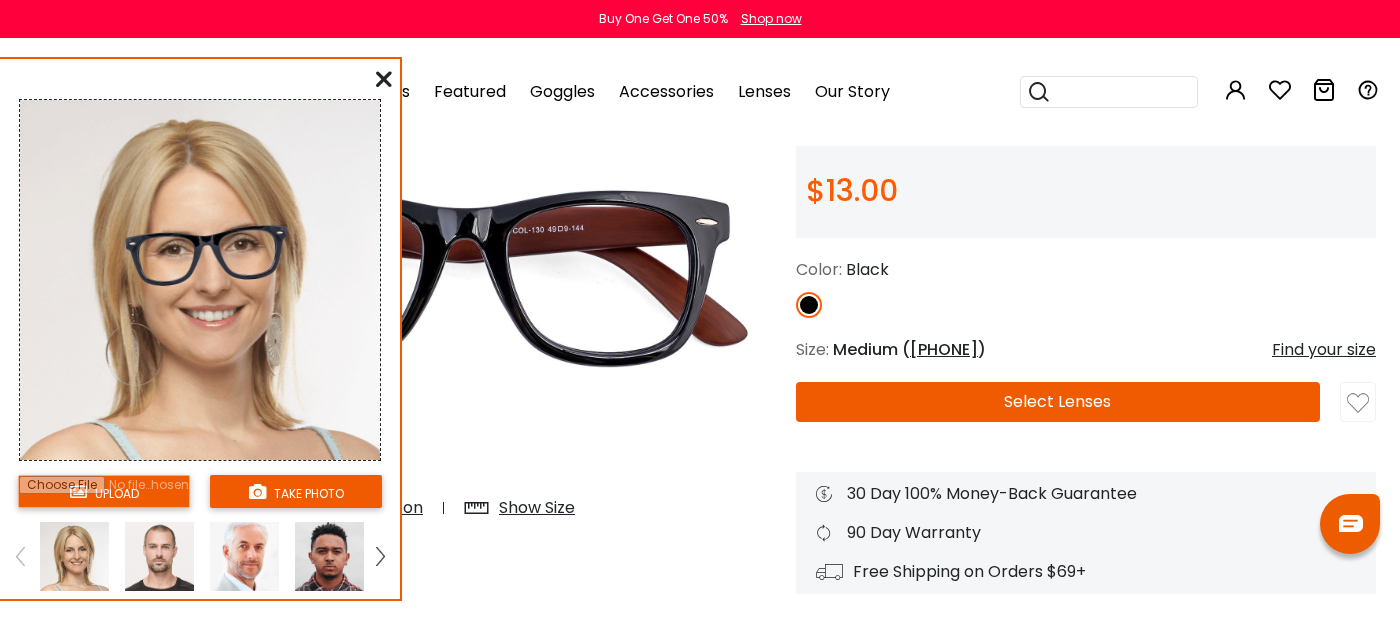 scroll, scrollTop: 216, scrollLeft: 0, axis: vertical 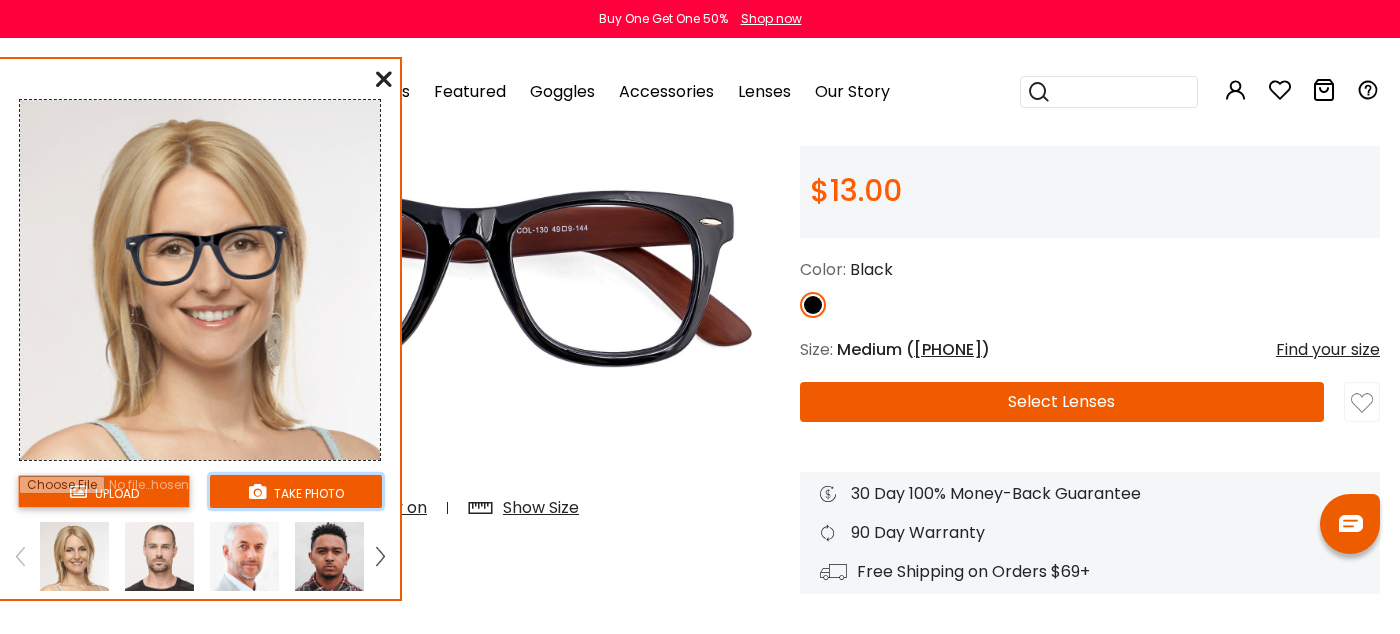 click on "take photo" at bounding box center (296, 491) 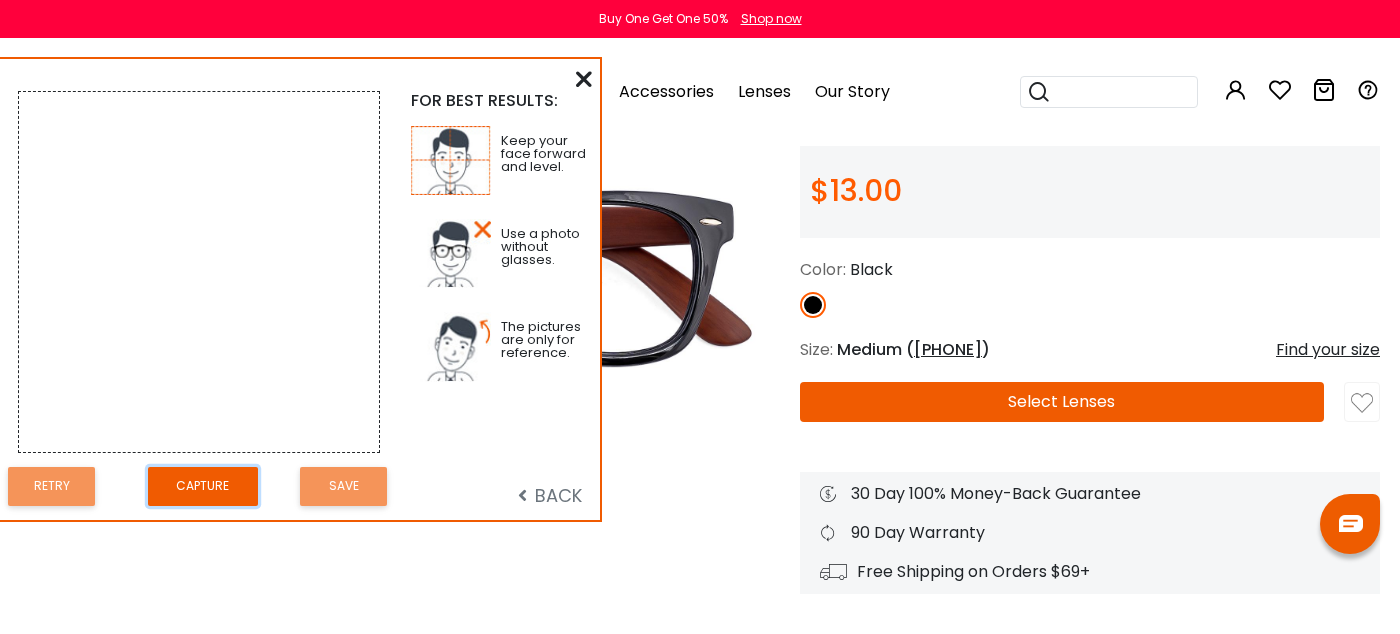 click on "Capture" at bounding box center (203, 486) 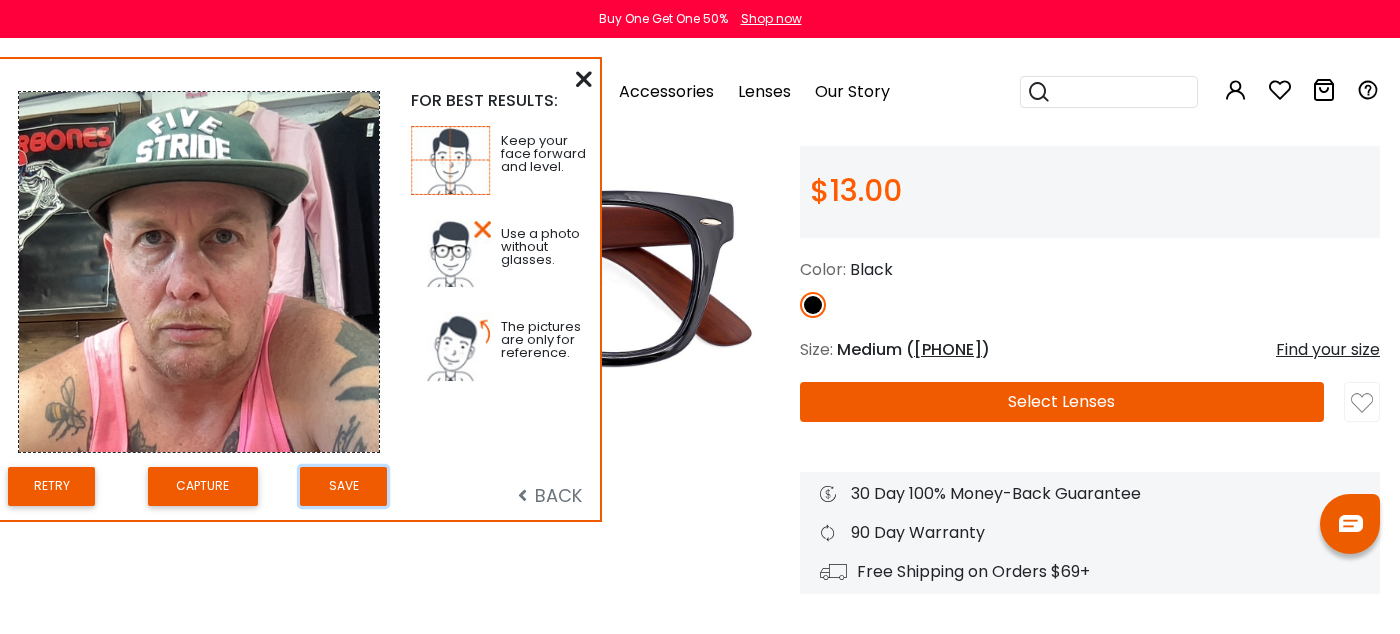 click on "Save" at bounding box center (343, 486) 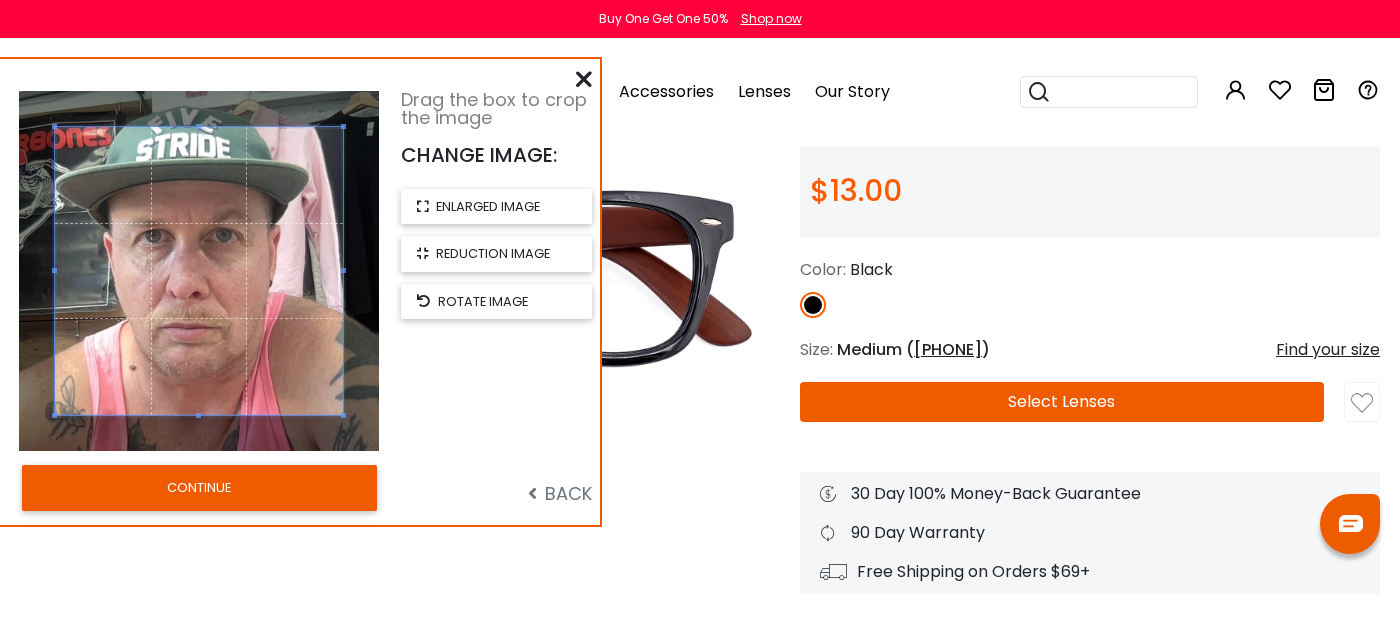 click on "CONTINUE" at bounding box center [199, 488] 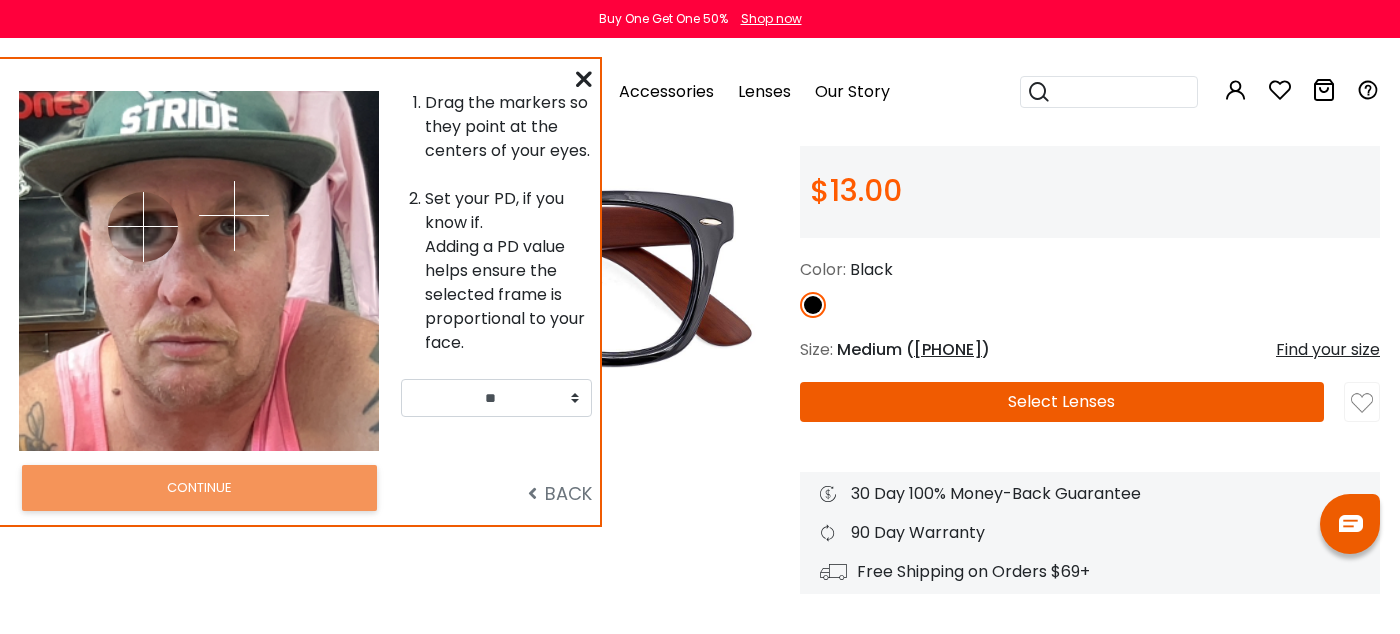 drag, startPoint x: 135, startPoint y: 217, endPoint x: 143, endPoint y: 226, distance: 12.0415945 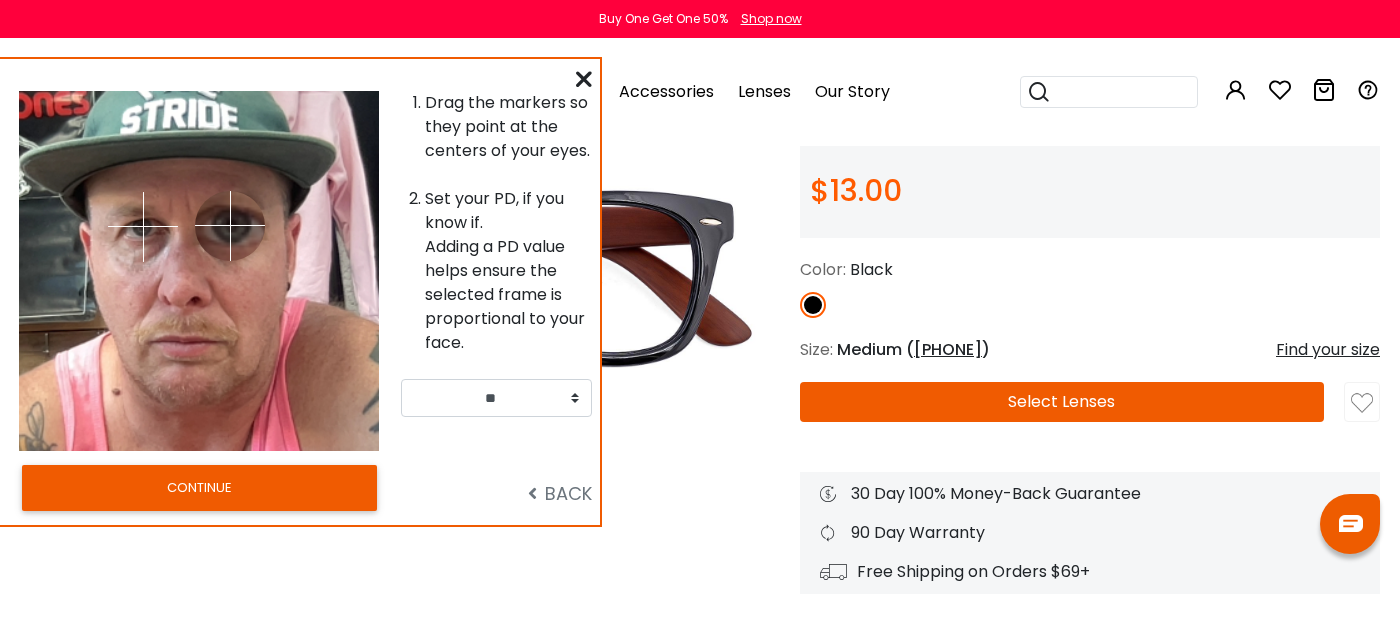 drag, startPoint x: 236, startPoint y: 214, endPoint x: 230, endPoint y: 225, distance: 12.529964 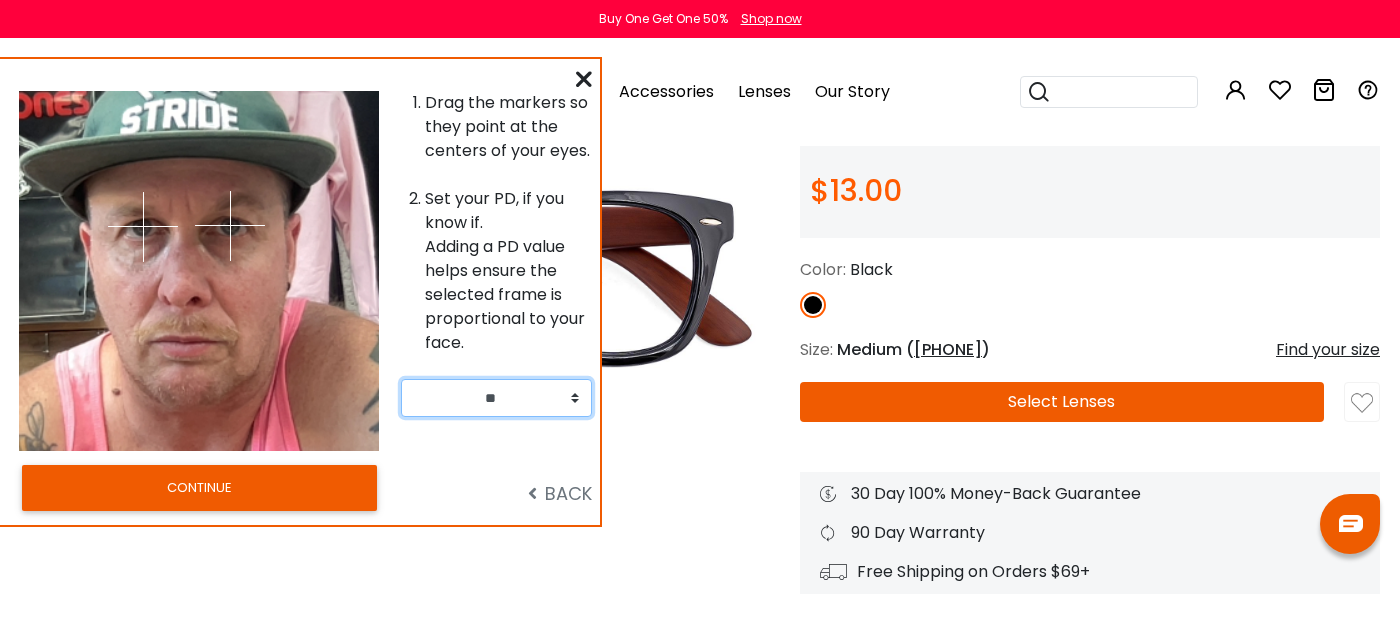 click on "** ** ** ** ** ** ** ** ** ** ** ** ** ** ** ** ** ** ** ** ** ** ** ** ** ** ** ** ** ** ** ** ** **" at bounding box center (496, 398) 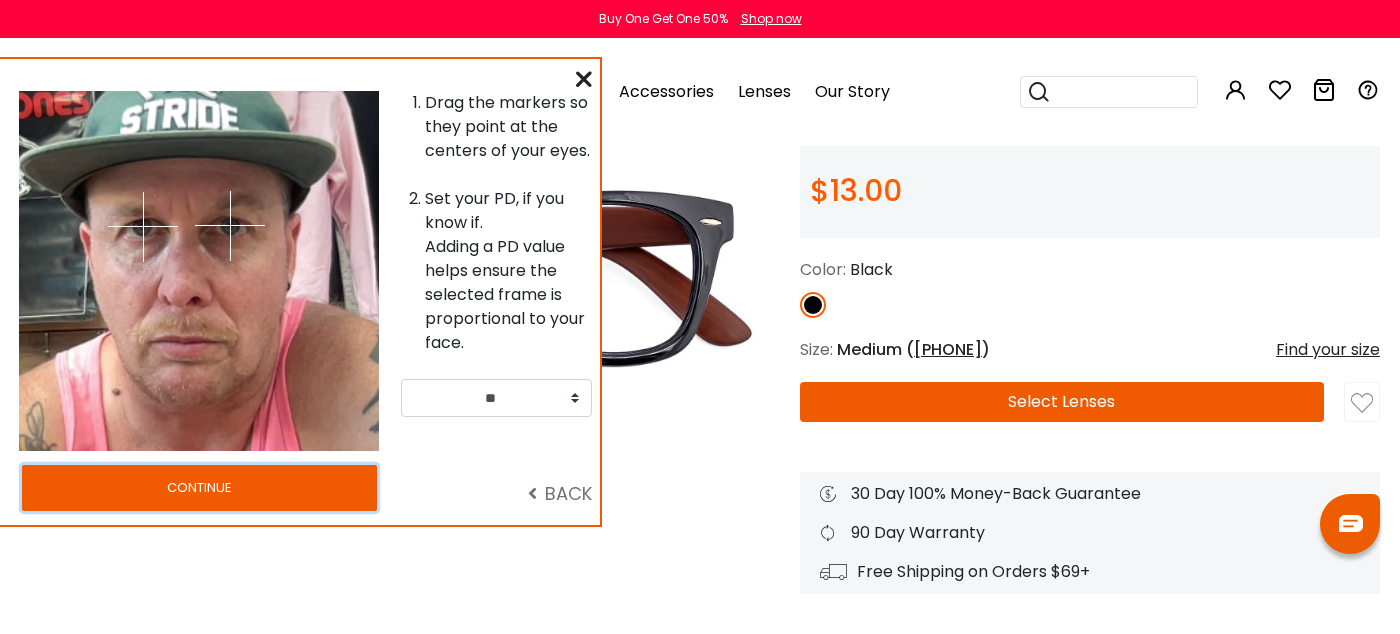 click on "CONTINUE" at bounding box center [199, 488] 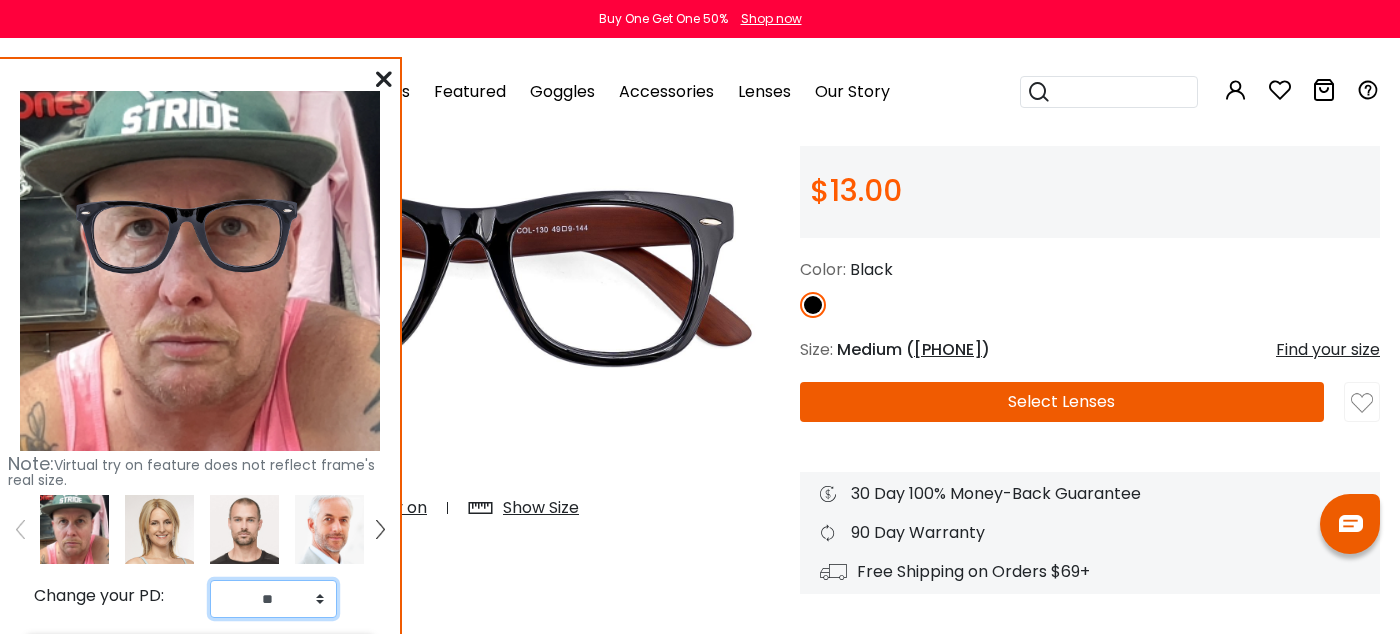 click on "** ** ** ** ** ** ** ** ** ** ** ** ** ** ** ** ** ** ** ** ** ** ** ** ** ** ** ** ** ** ** ** ** **" at bounding box center (273, 599) 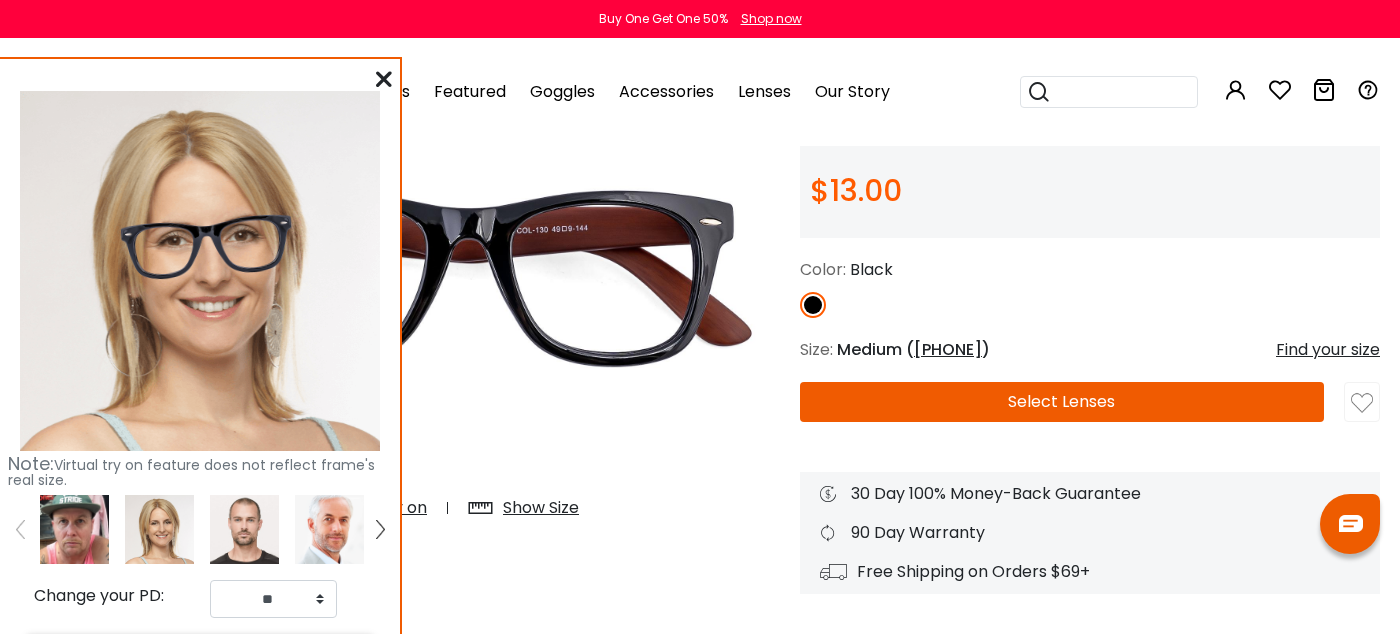 click at bounding box center (74, 529) 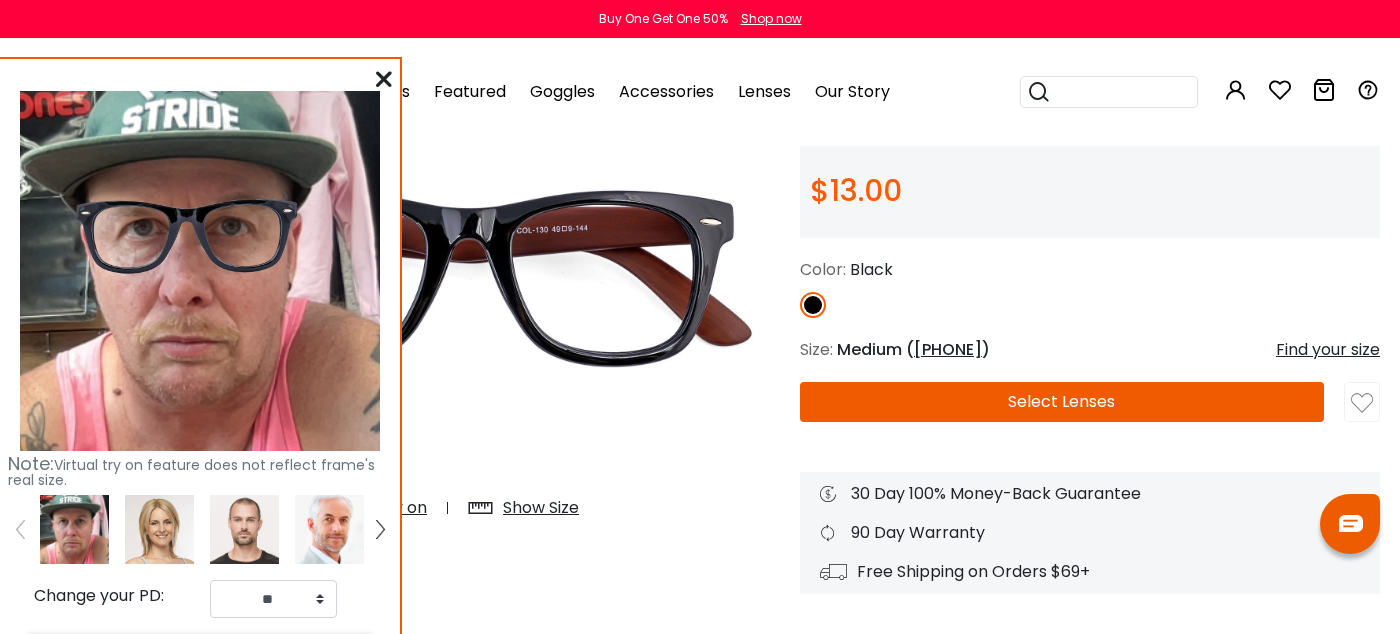 click at bounding box center [465, 274] 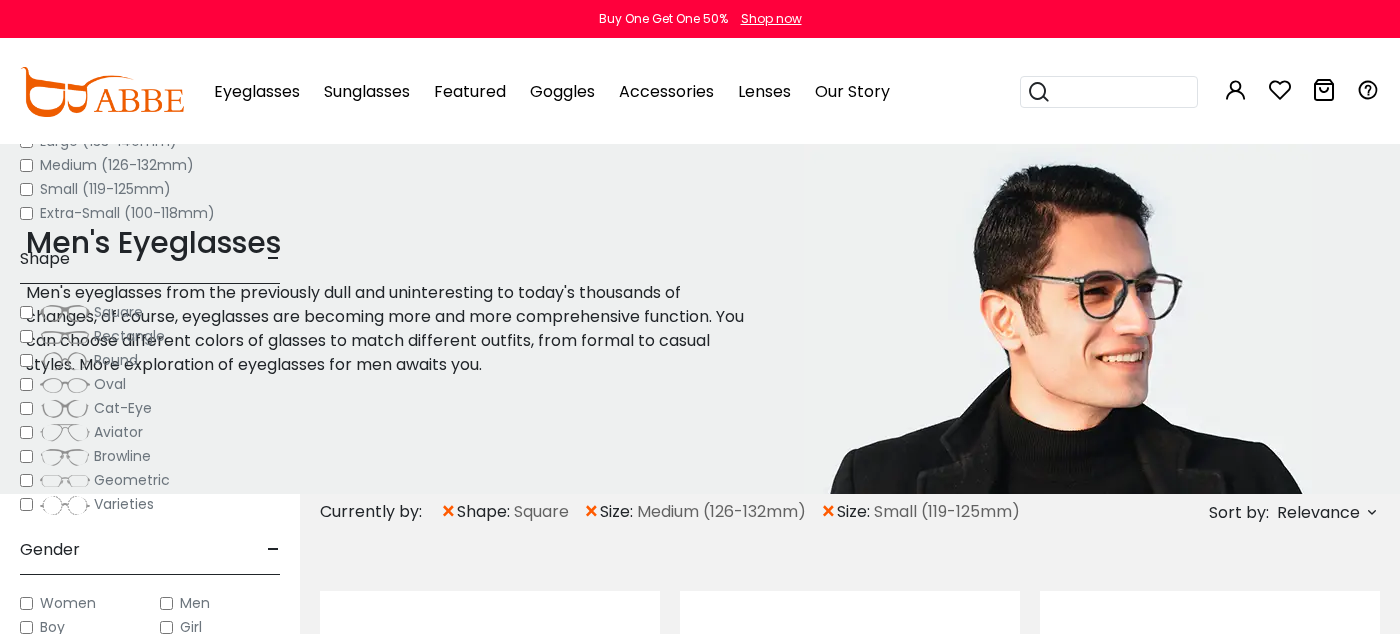 scroll, scrollTop: 7822, scrollLeft: 0, axis: vertical 